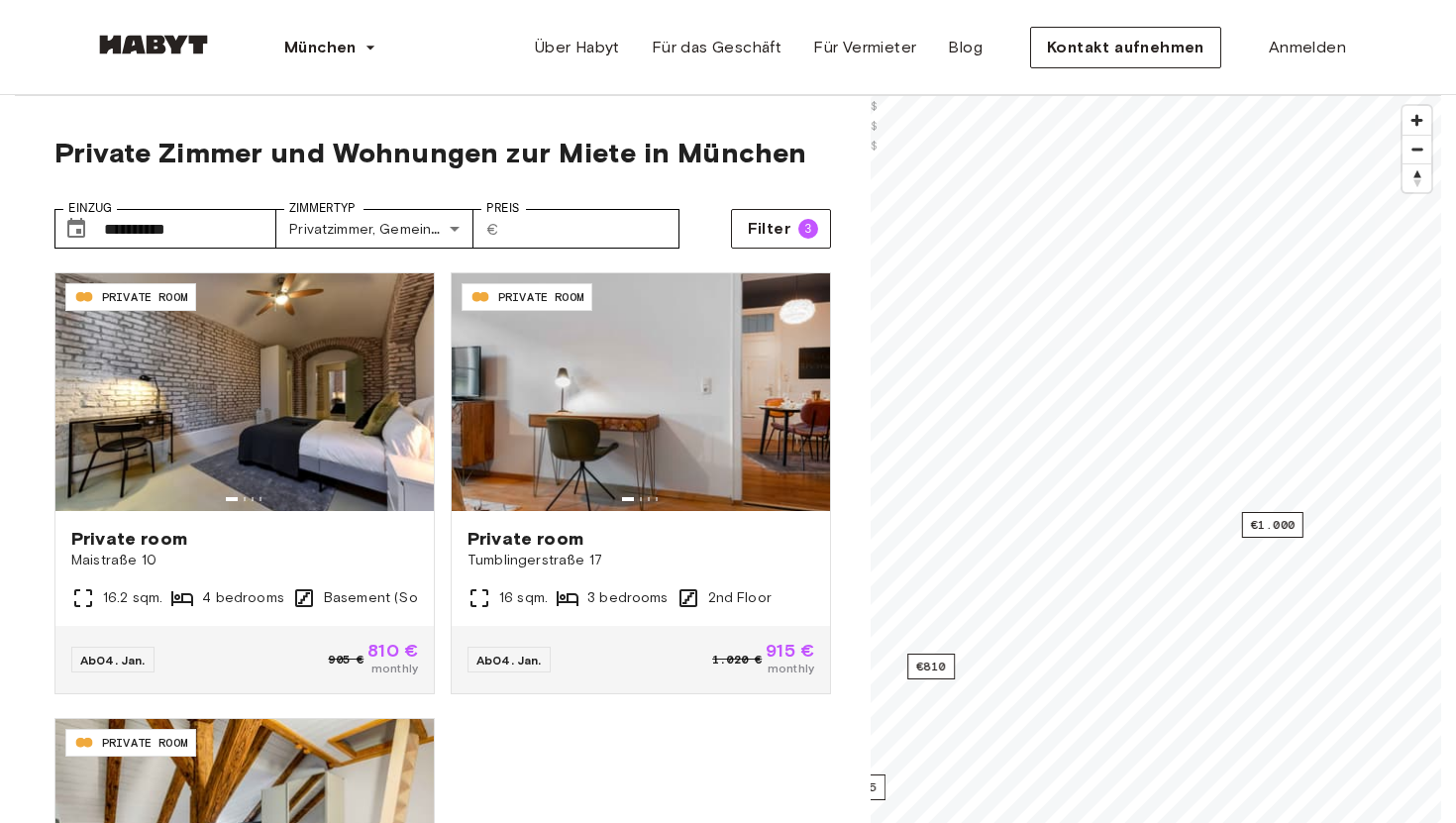 scroll, scrollTop: 0, scrollLeft: 0, axis: both 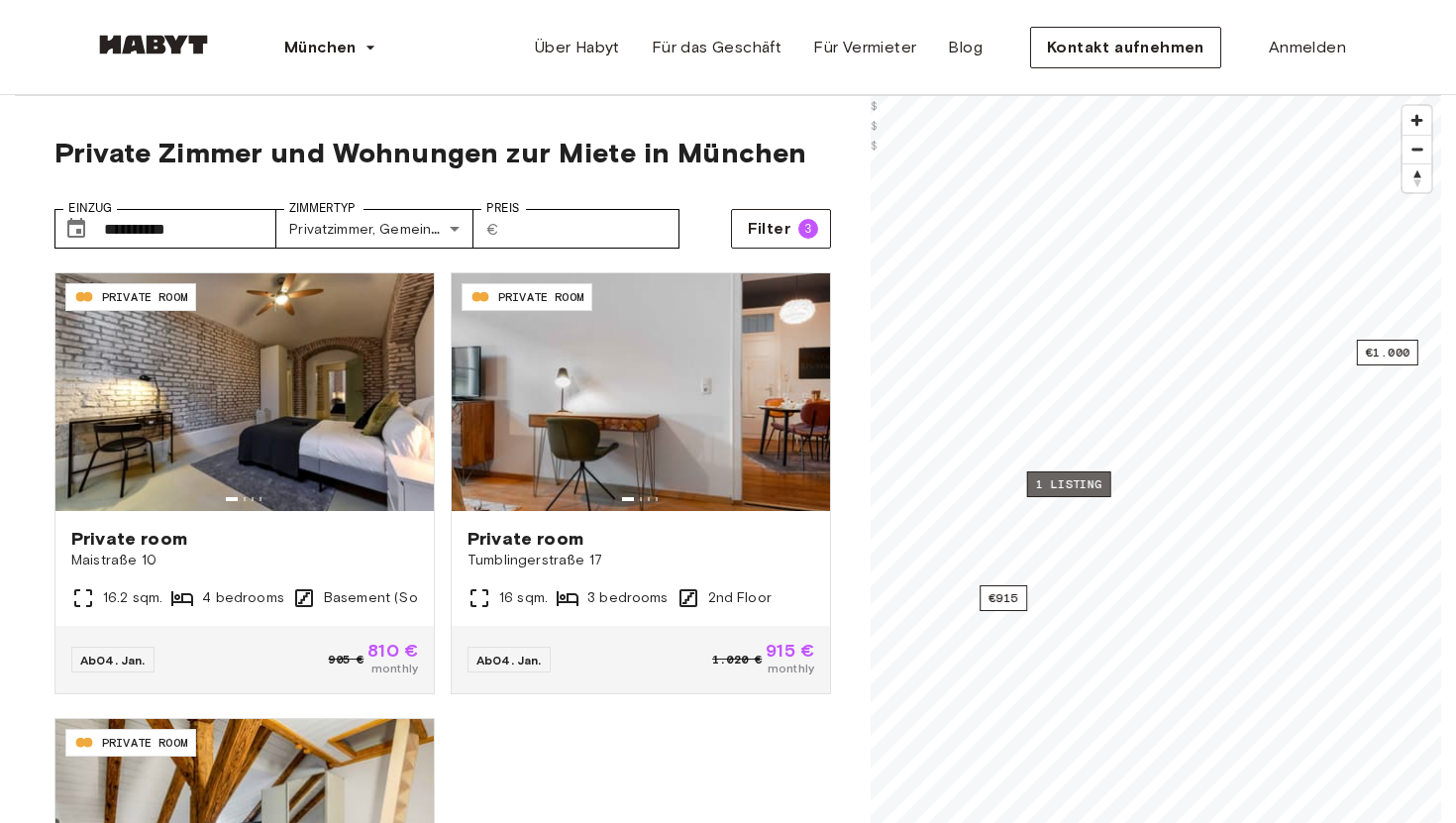click on "1 listing" at bounding box center (1069, 484) 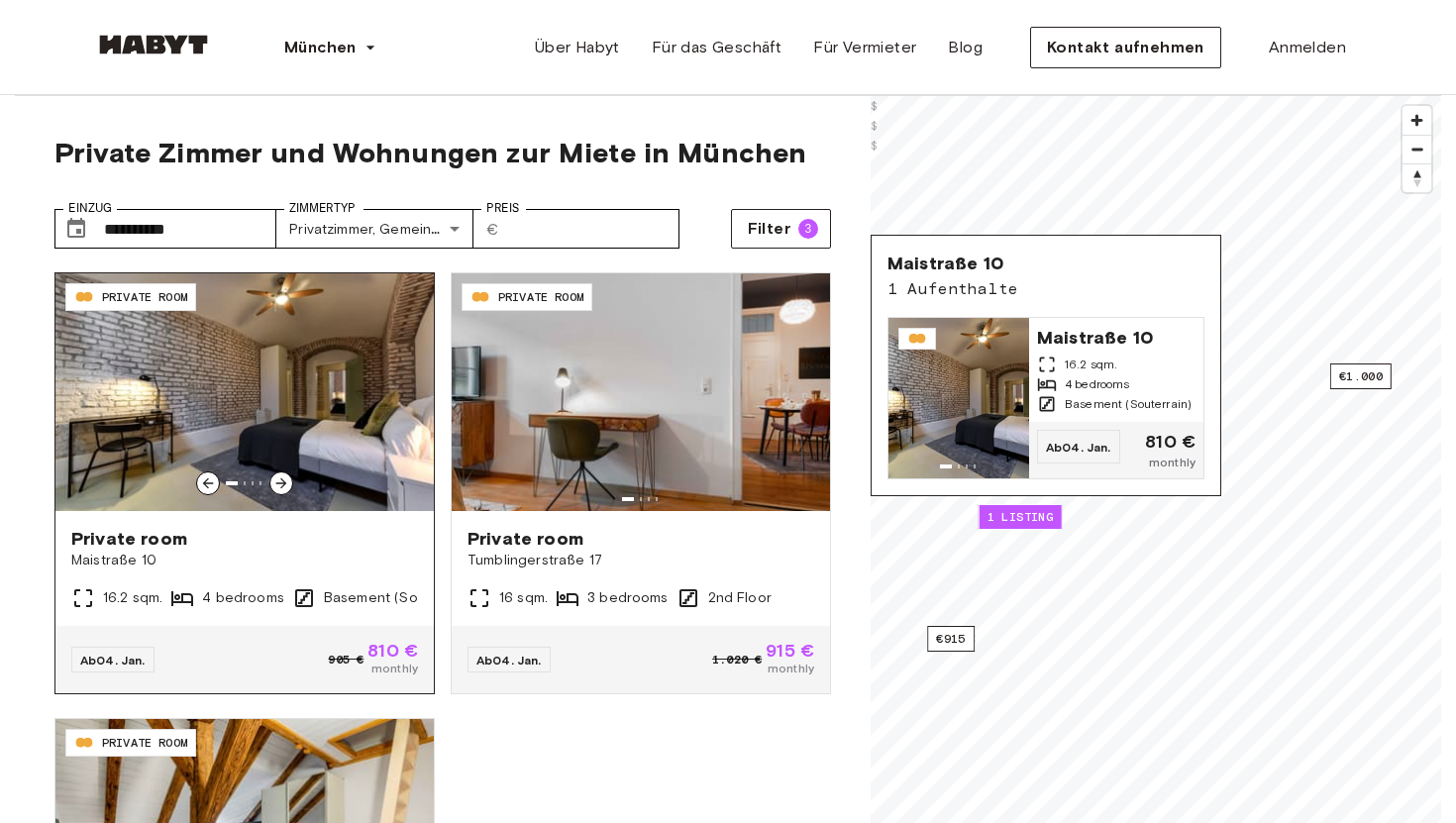 scroll, scrollTop: 84, scrollLeft: 0, axis: vertical 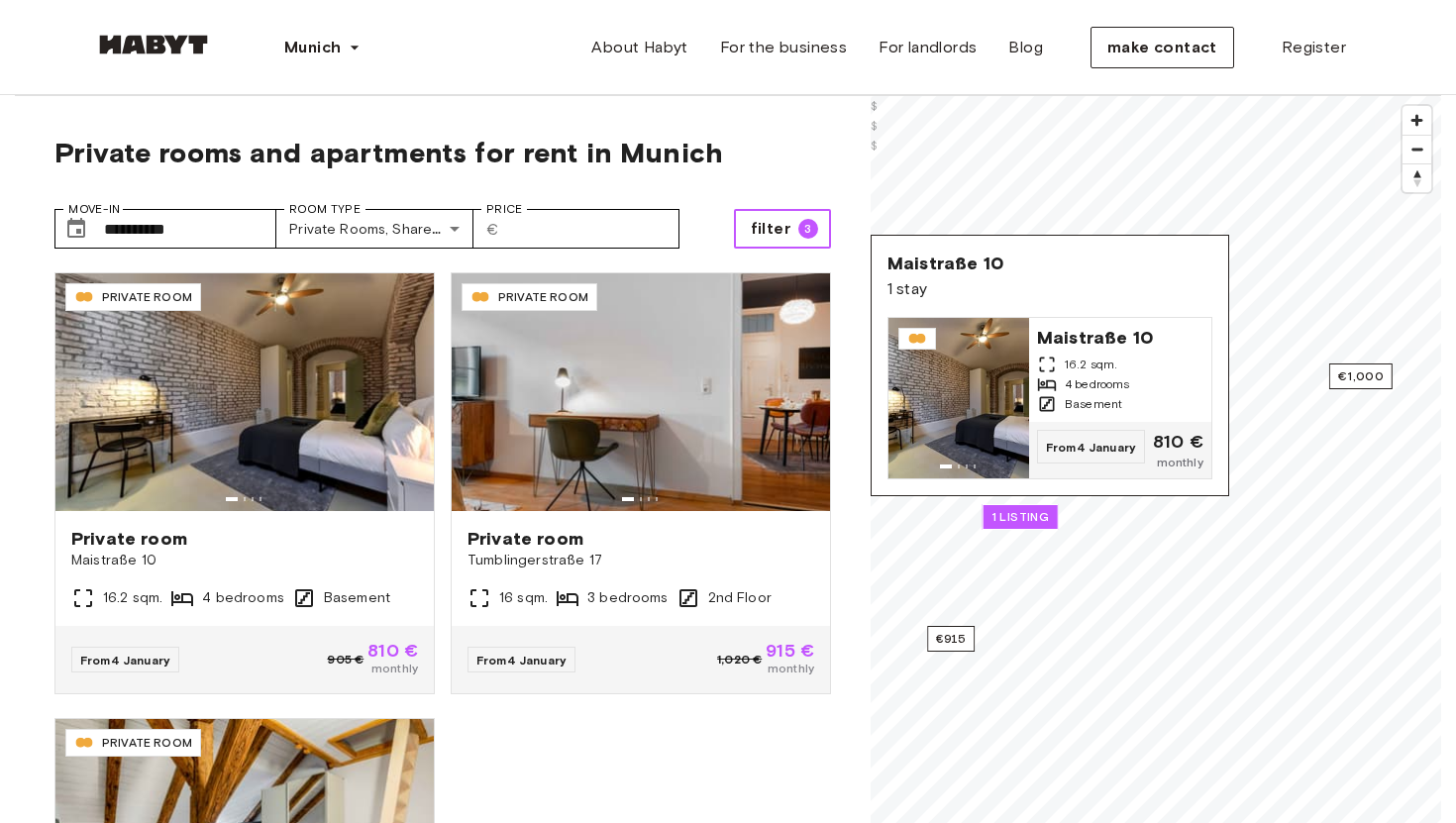 click on "filter" at bounding box center (771, 228) 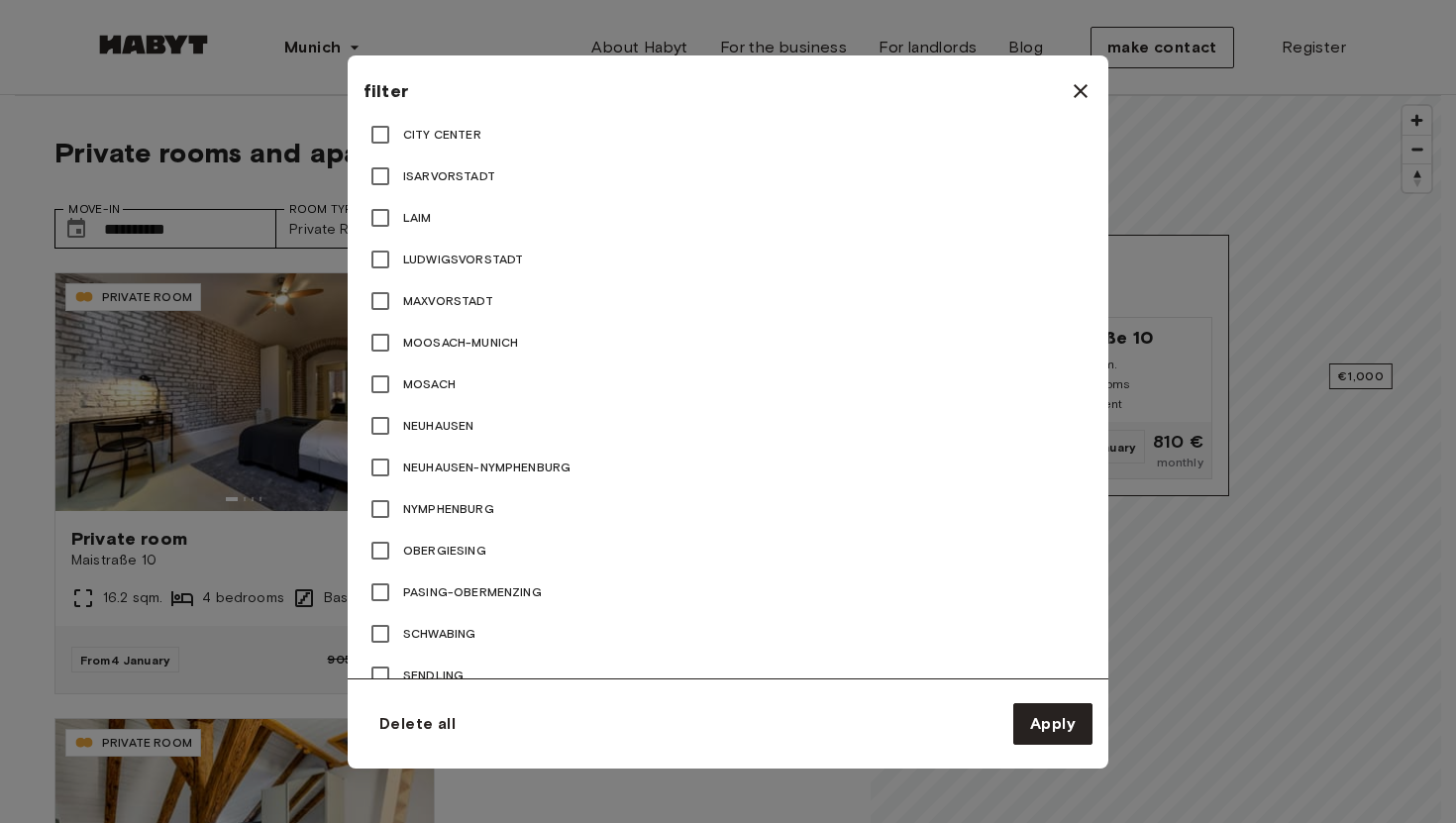 scroll, scrollTop: 1420, scrollLeft: 0, axis: vertical 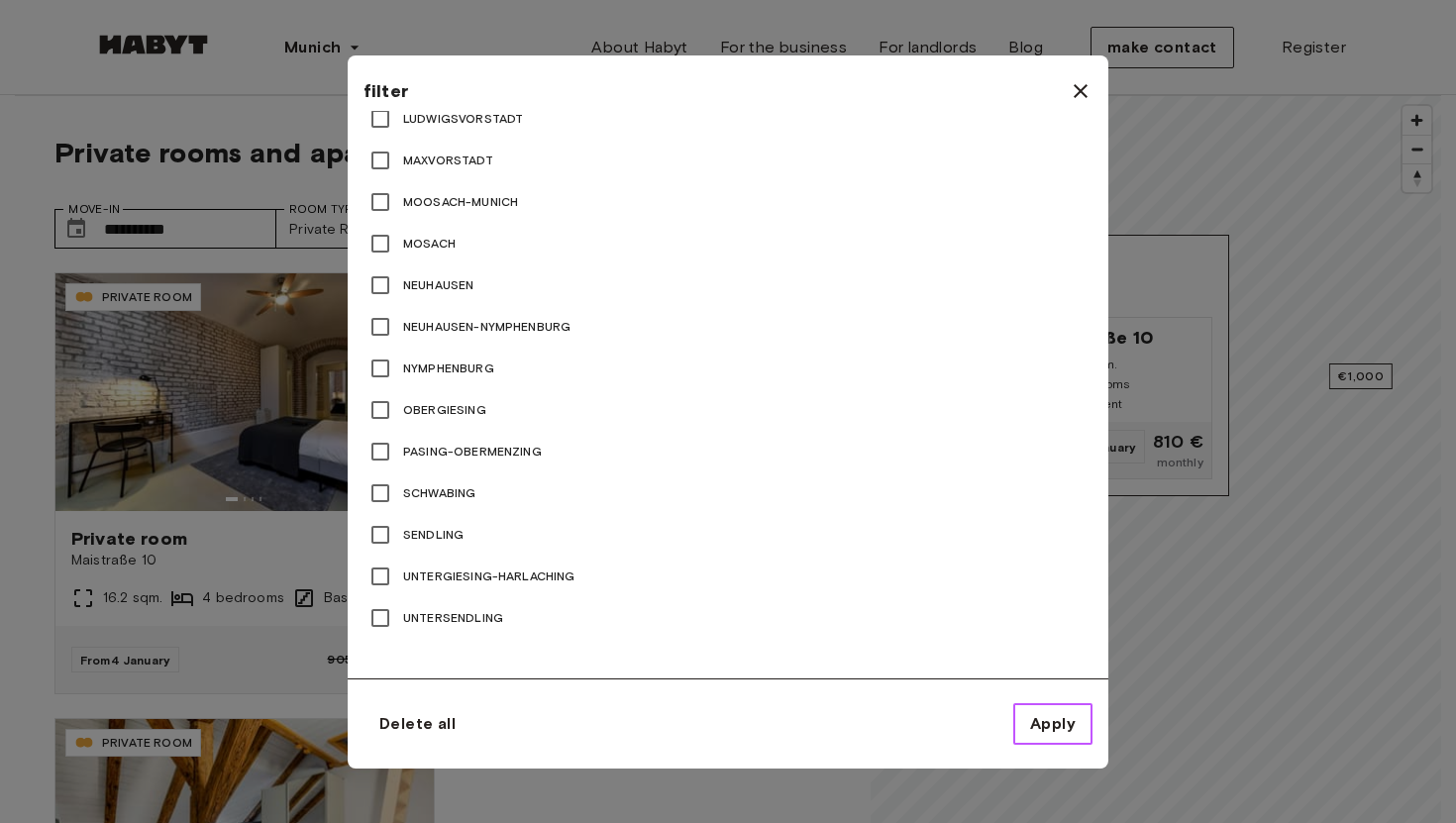 click on "Apply" at bounding box center [1053, 723] 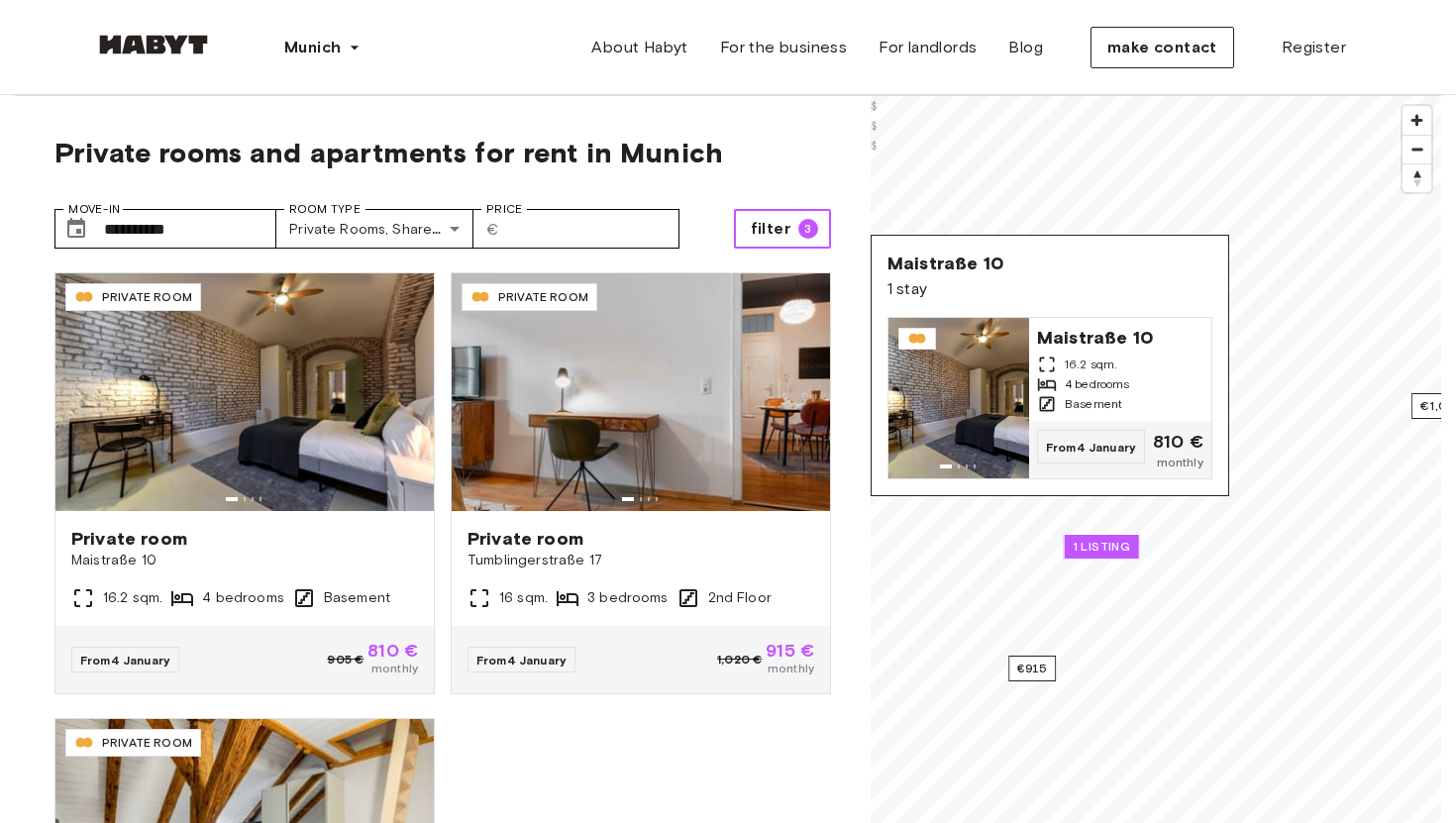 click on "filter 3" at bounding box center (782, 229) 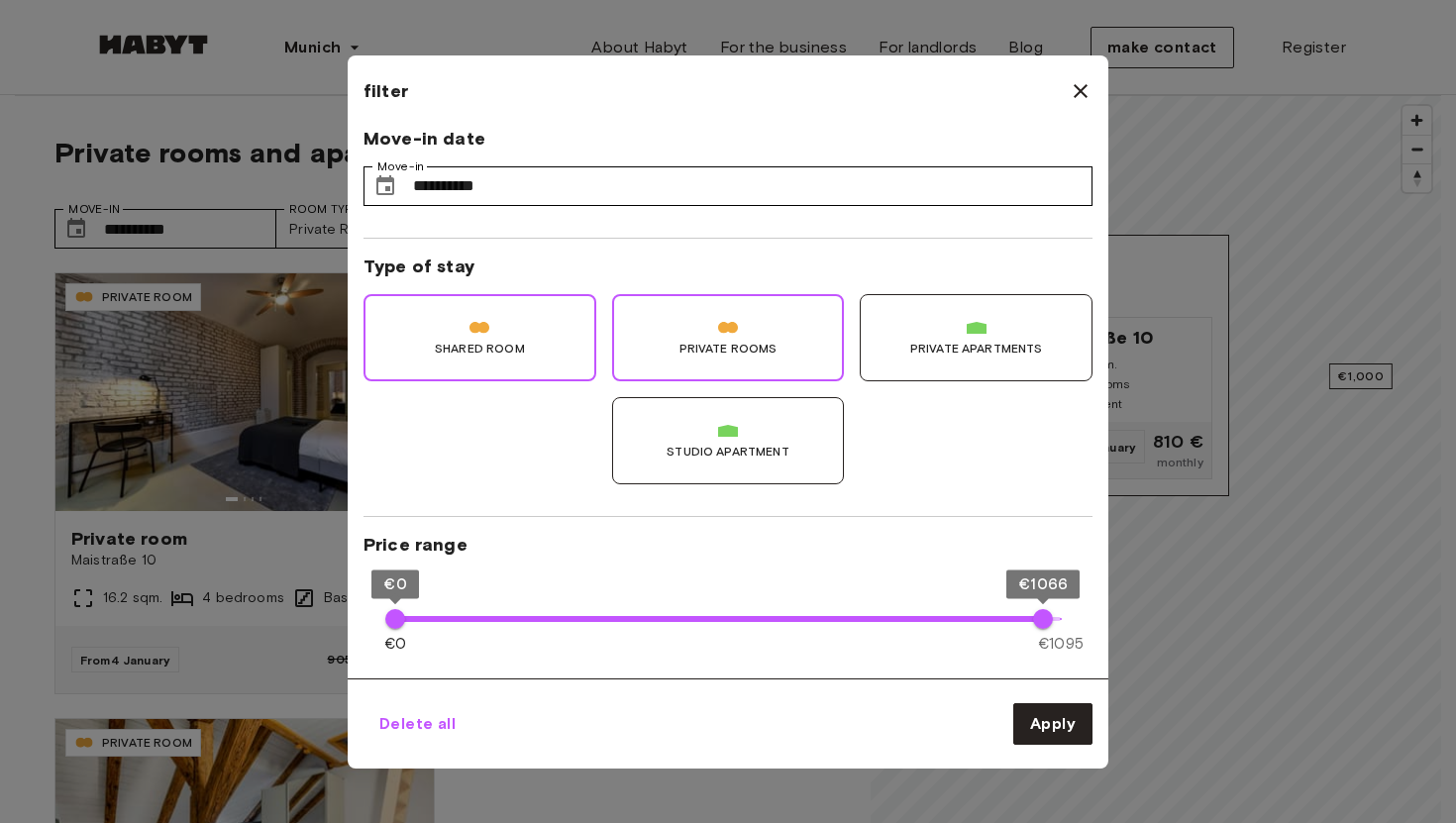 drag, startPoint x: 419, startPoint y: 720, endPoint x: 998, endPoint y: 726, distance: 579.03109 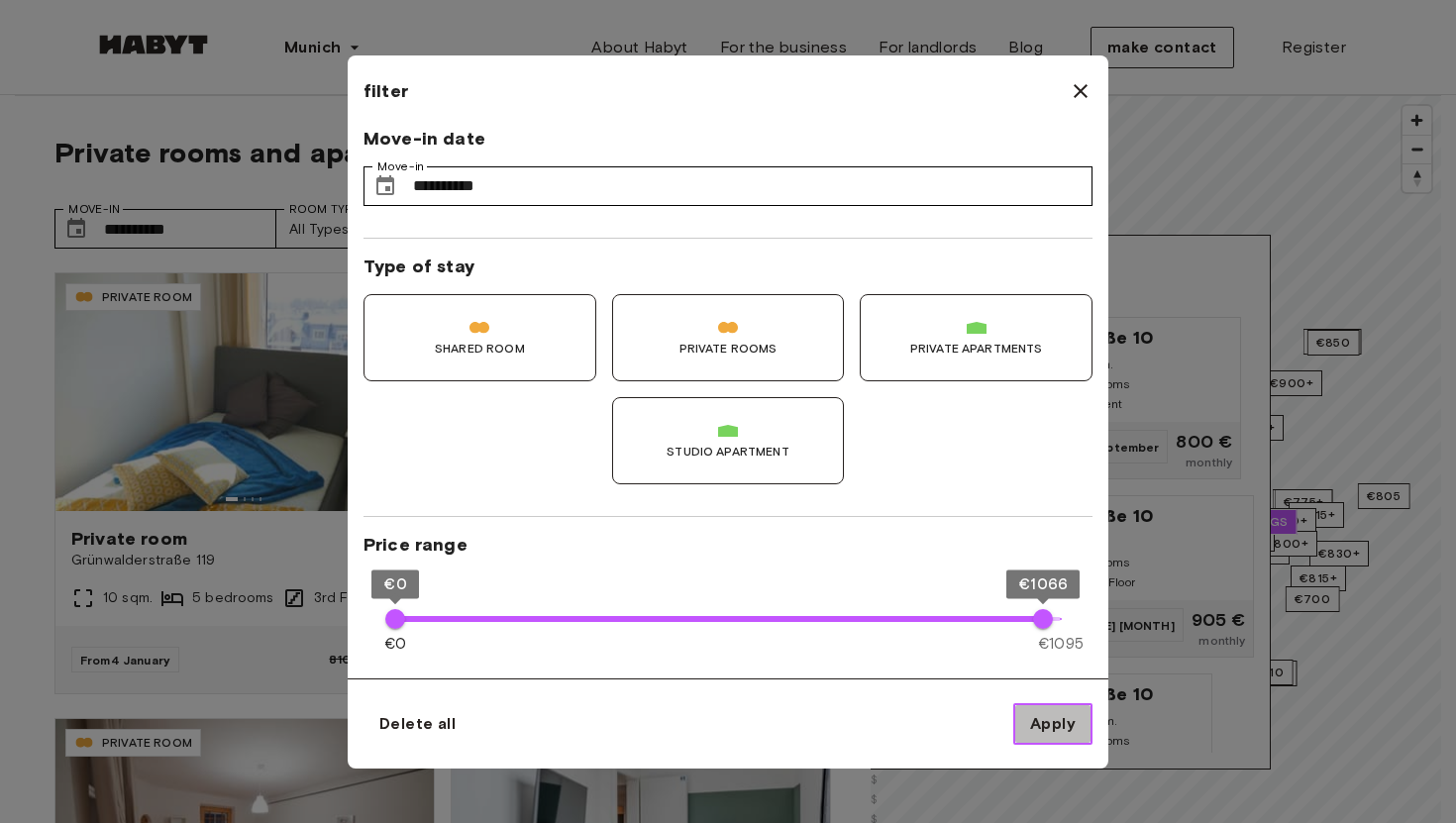 click on "Apply" at bounding box center (1053, 723) 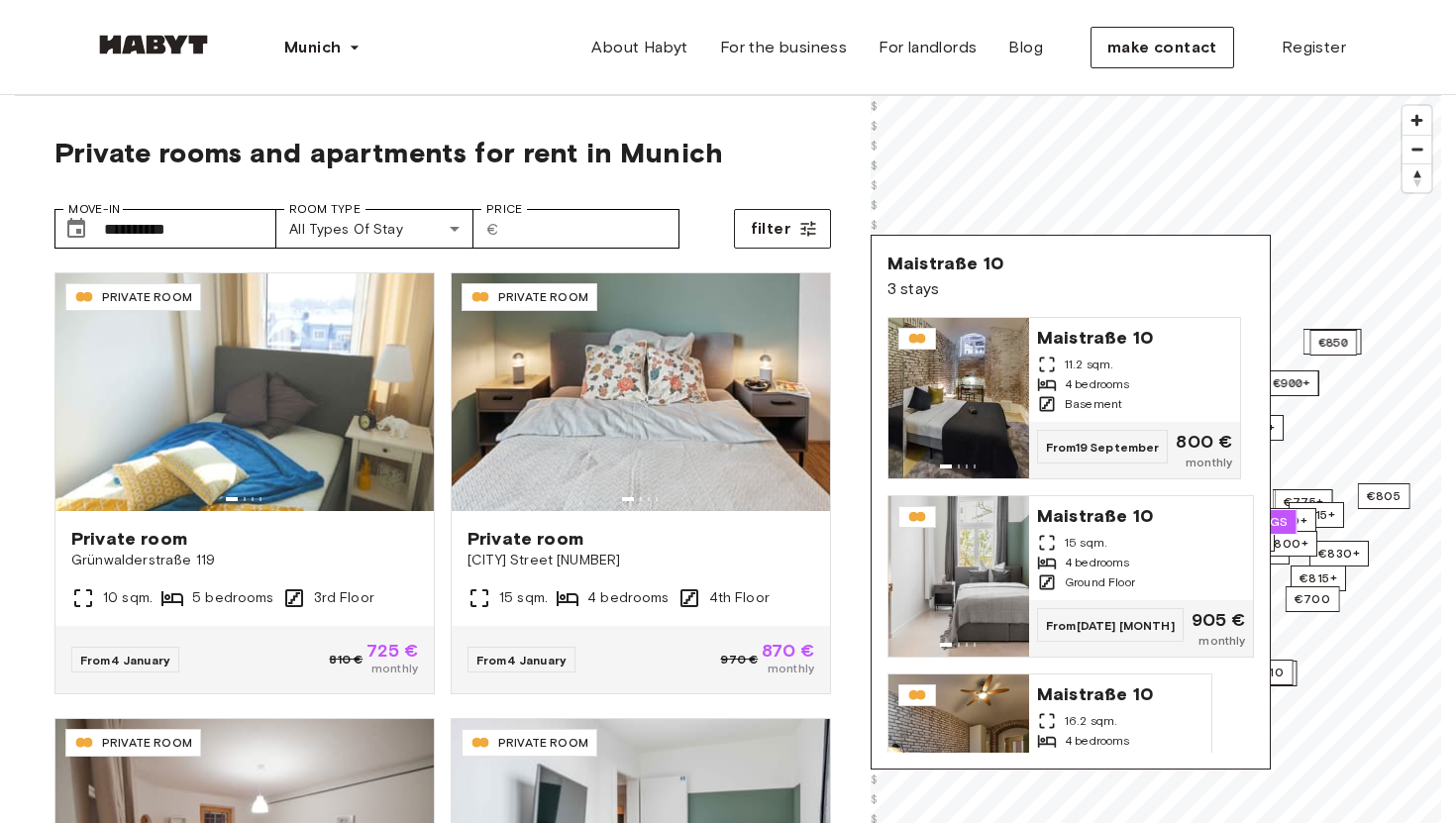 click on "Private rooms and apartments for rent in Munich" at bounding box center (443, 153) 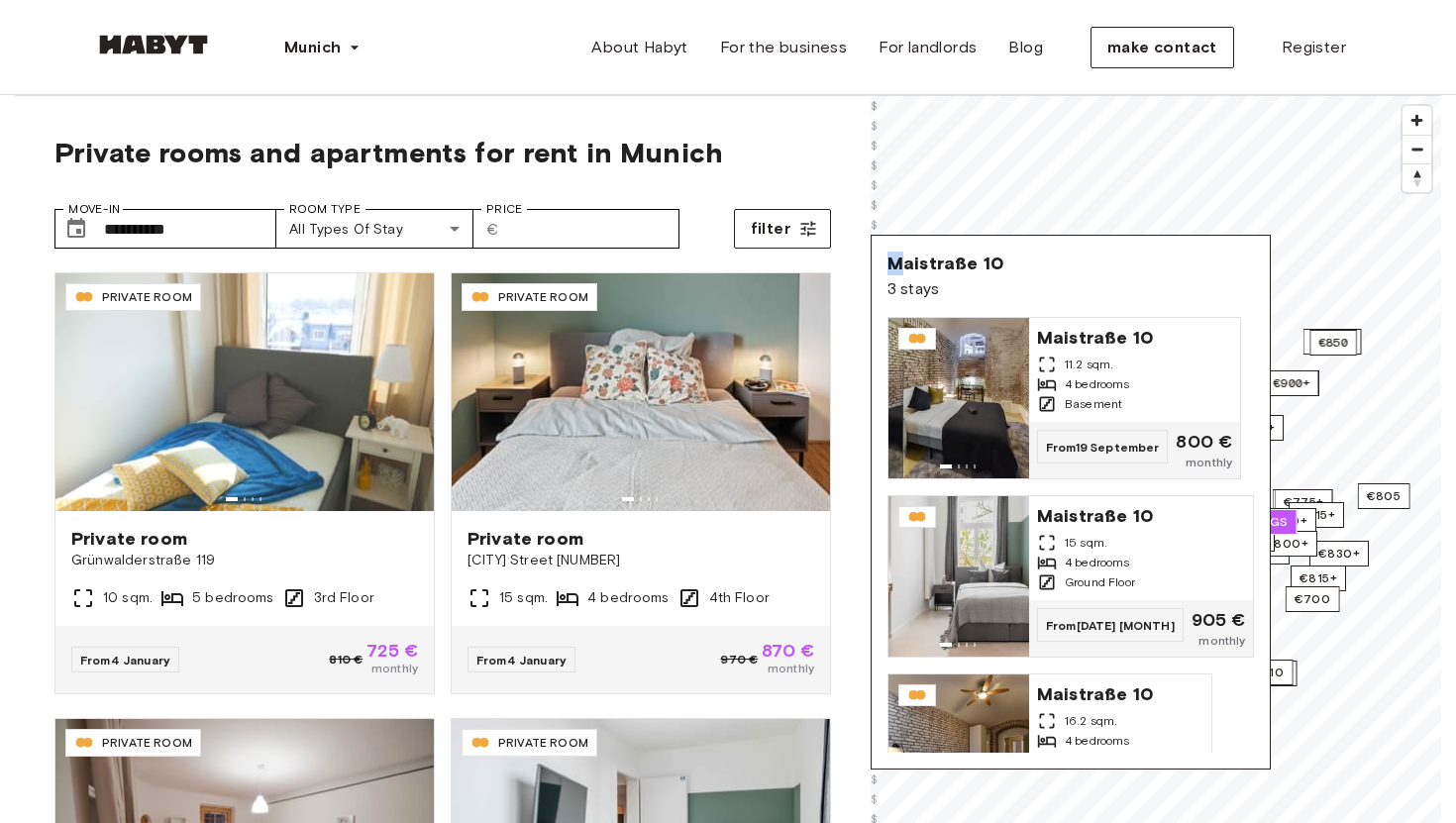 drag, startPoint x: 900, startPoint y: 255, endPoint x: 831, endPoint y: 255, distance: 69 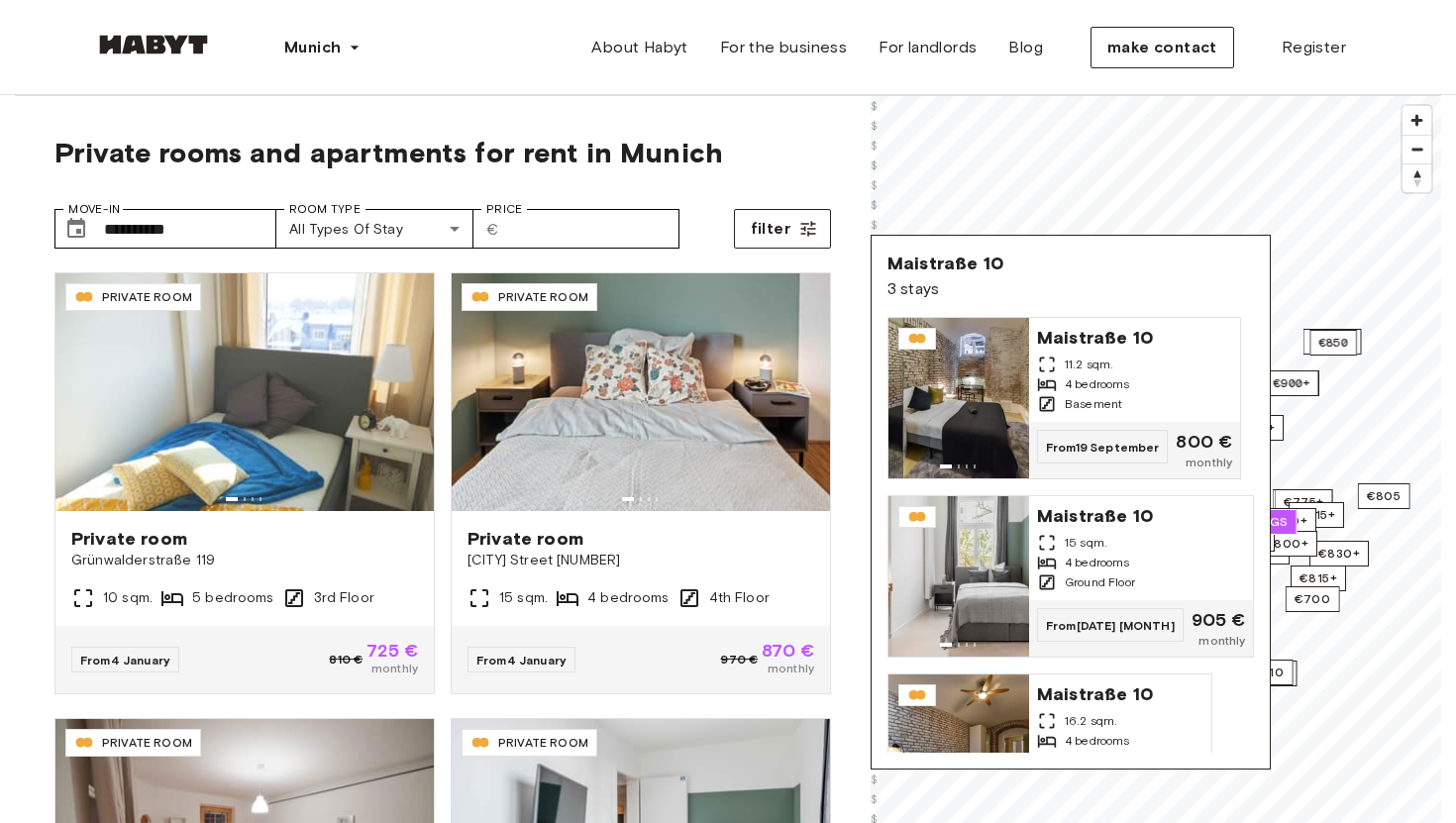 click on "**********" at bounding box center [443, 595] 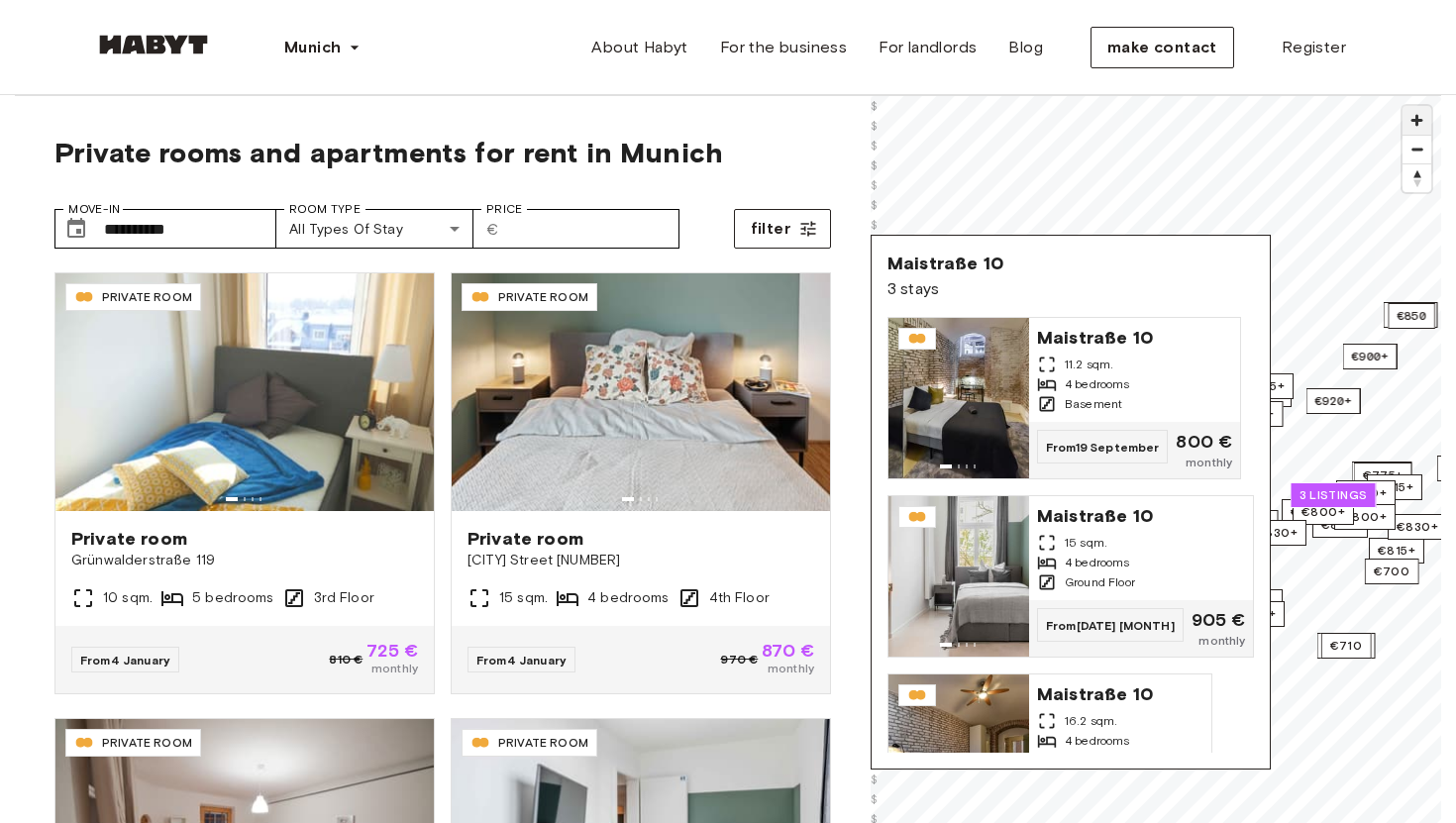 click at bounding box center [1416, 120] 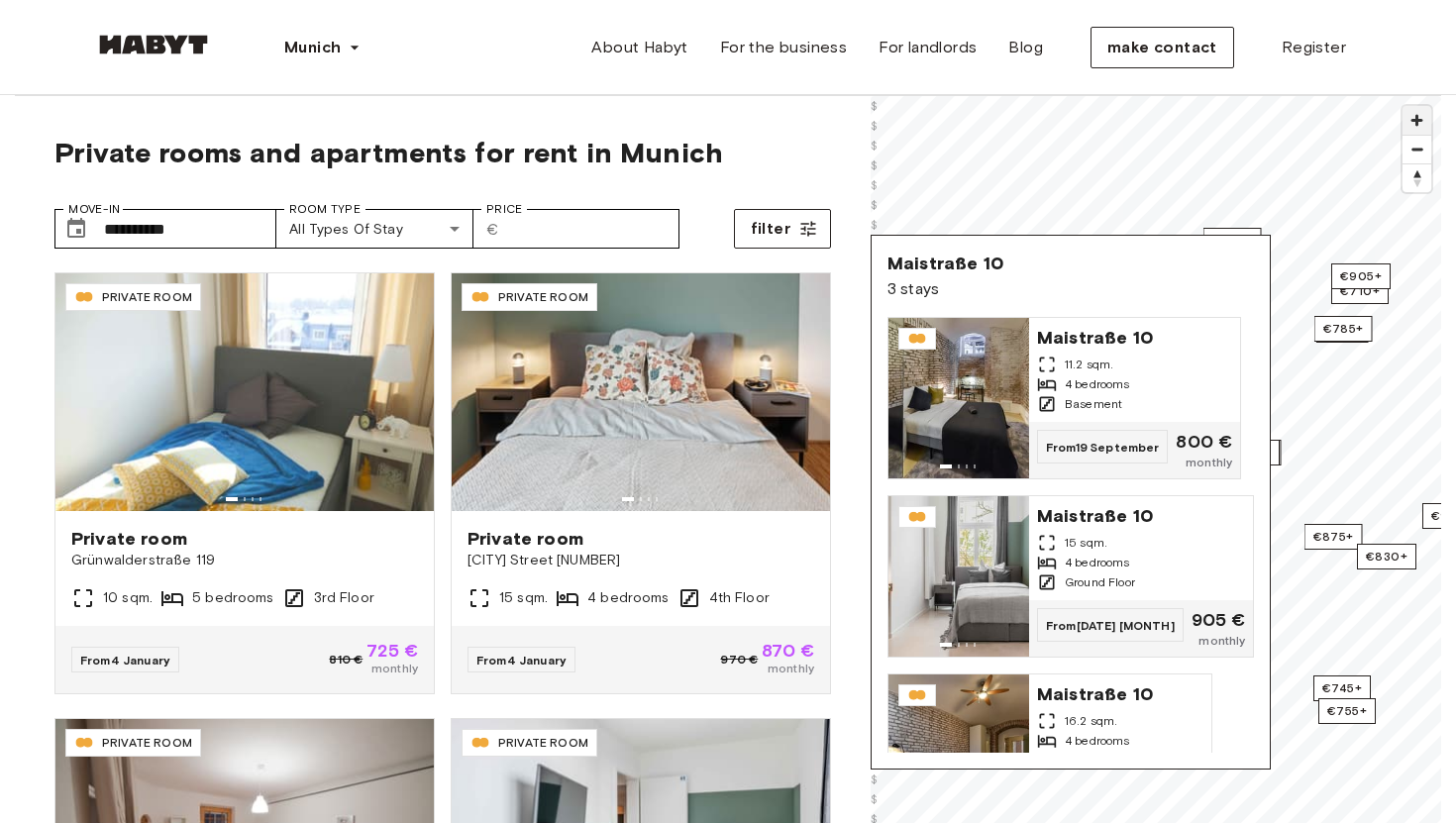 click at bounding box center [1416, 120] 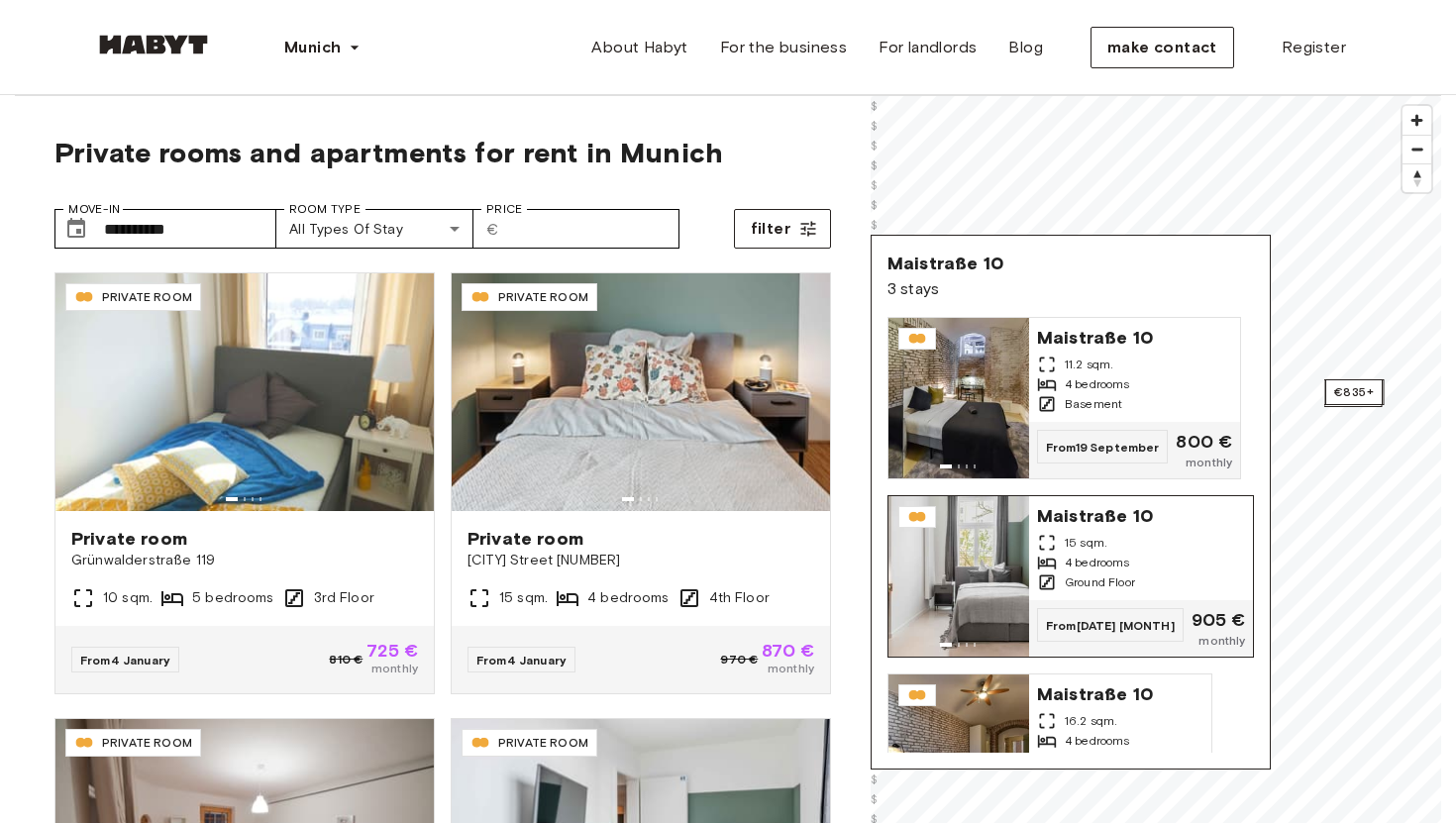 click on "€725+ €835+ €840+ €845+ €845+ €720+ €785+ €815+ €830+ €710+ €775+ €775+ €615+ €905+ €870+ €835+ €920+ €900+ €820+ €920+ €815+ €875+ €915+ €800+ €700 €850 €800+ €675+ €745+ 3 listings €755+ €830+ €830 €785+ €710 €660+ €805 © Mapbox    © OpenStreetMap    Improve this map $ $ $ $ $ $ $ $ $ $ $ $ $ $ $ $ $ $ $ $ $ $ $ $ $ $ $ $ $ $ $ $ $ $ $ $ $ Maistraße 10 3 stays Maistraße 10 11.2 sqm. 4 bedrooms Basement From  19 September 800 € monthly Maistraße 10 15 sqm. 4 bedrooms Ground Floor From  4 October 905 € monthly Maistraße 10 16.2 sqm. 4 bedrooms Basement From  4 January 810 € monthly" at bounding box center (1156, 507) 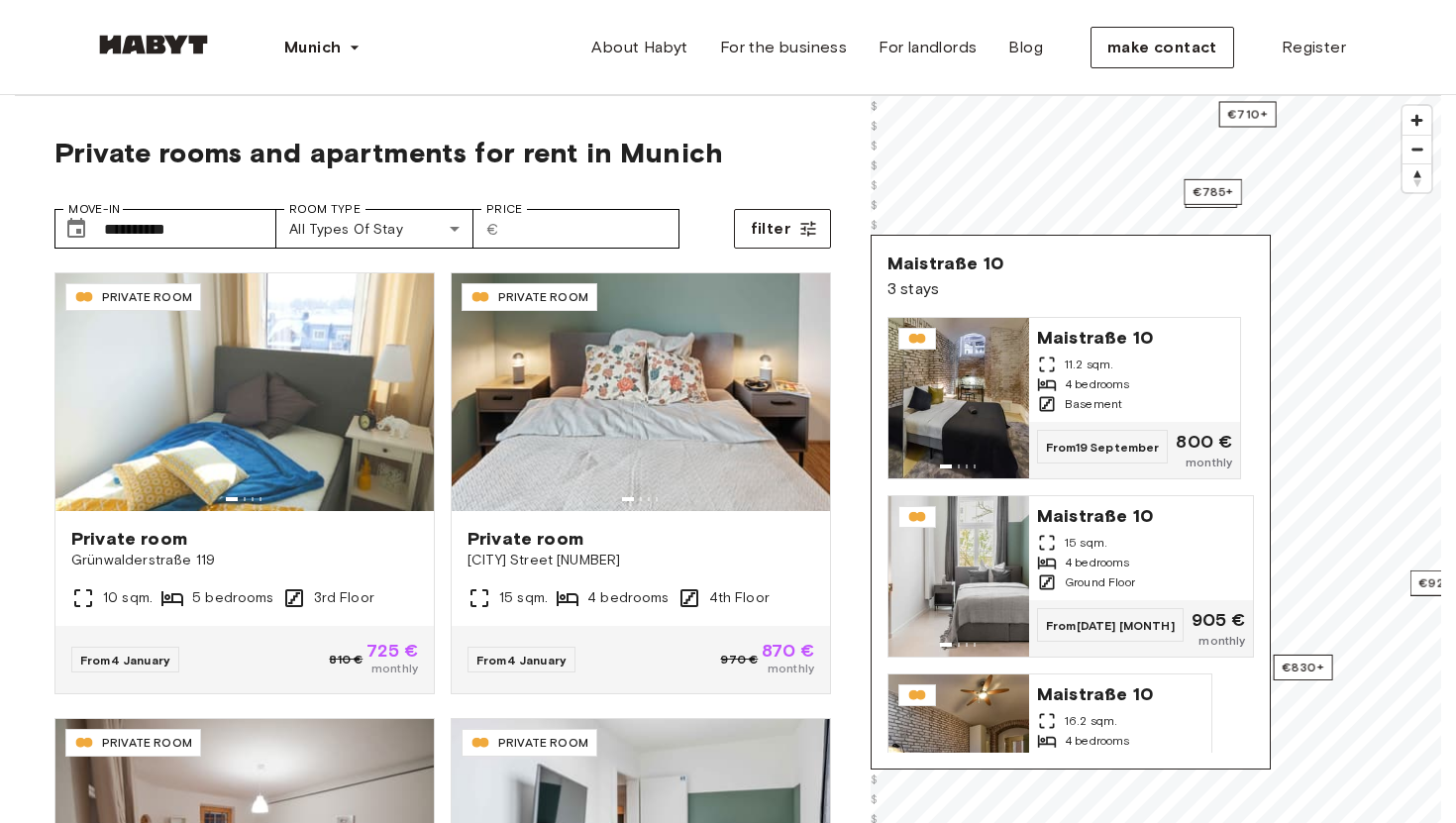 click on "€725+ €835+ €840+ €845+ €845+ €720+ €785+ €815+ €830+ €710+ €775+ €775+ €615+ €905+ €870+ €835+ €920+ €900+ €820+ €920+ €815+ €875+ €915+ €800+ €700 €850 €800+ €675+ €745+ 3 listings €755+ €830+ €830 €785+ €710 €660+ €805 © Mapbox    © OpenStreetMap    Improve this map $ $ $ $ $ $ $ $ $ $ $ $ $ $ $ $ $ $ $ $ $ $ $ $ $ $ $ $ $ $ $ $ $ $ $ $ $ Maistraße 10 3 stays Maistraße 10 11.2 sqm. 4 bedrooms Basement From  19 September 800 € monthly Maistraße 10 15 sqm. 4 bedrooms Ground Floor From  4 October 905 € monthly Maistraße 10 16.2 sqm. 4 bedrooms Basement From  4 January 810 € monthly" at bounding box center (1156, 507) 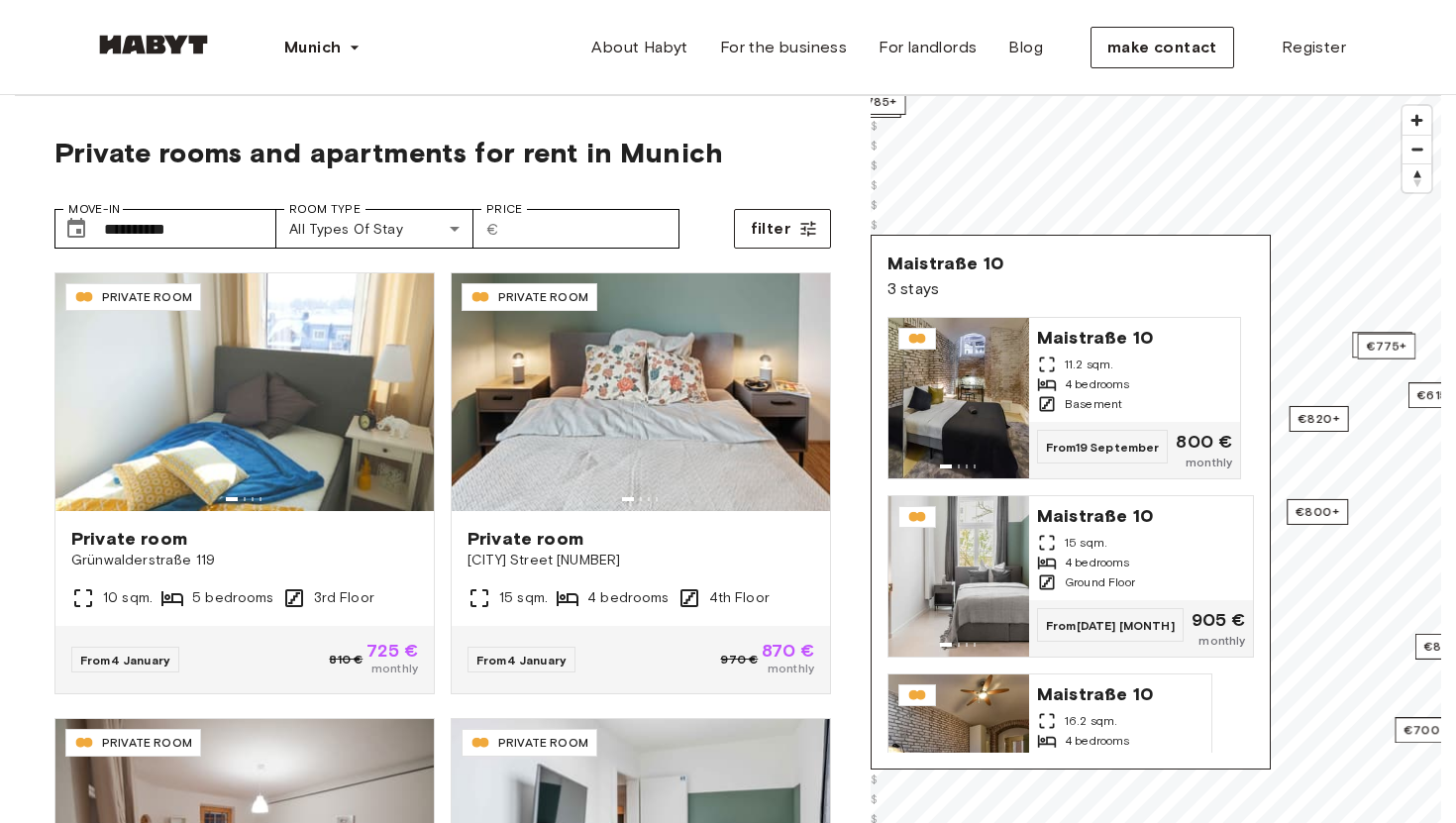 drag, startPoint x: 1353, startPoint y: 408, endPoint x: 1119, endPoint y: 491, distance: 248.2841 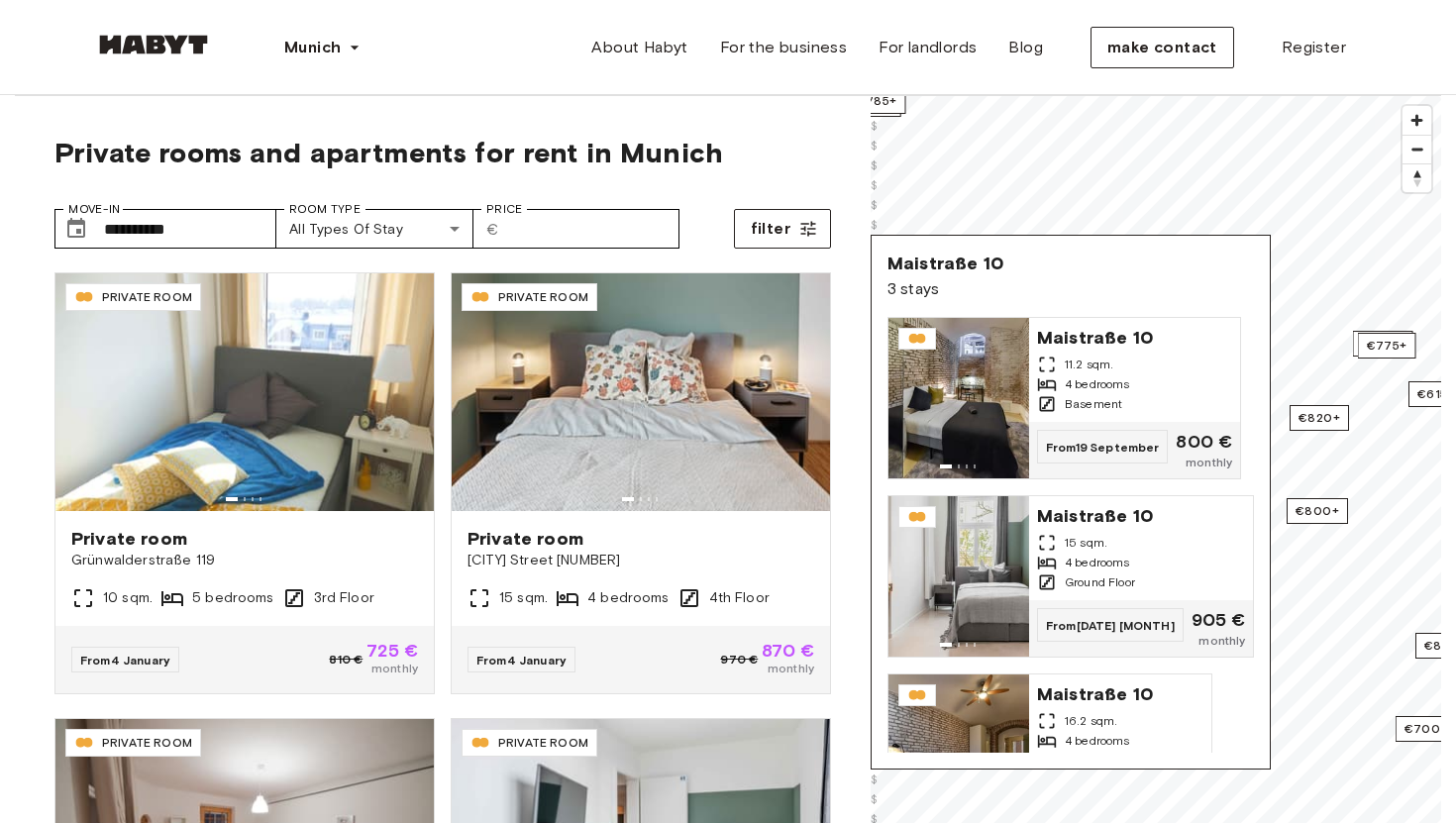 click on "Maistraße 10 3 stays" at bounding box center [1071, 276] 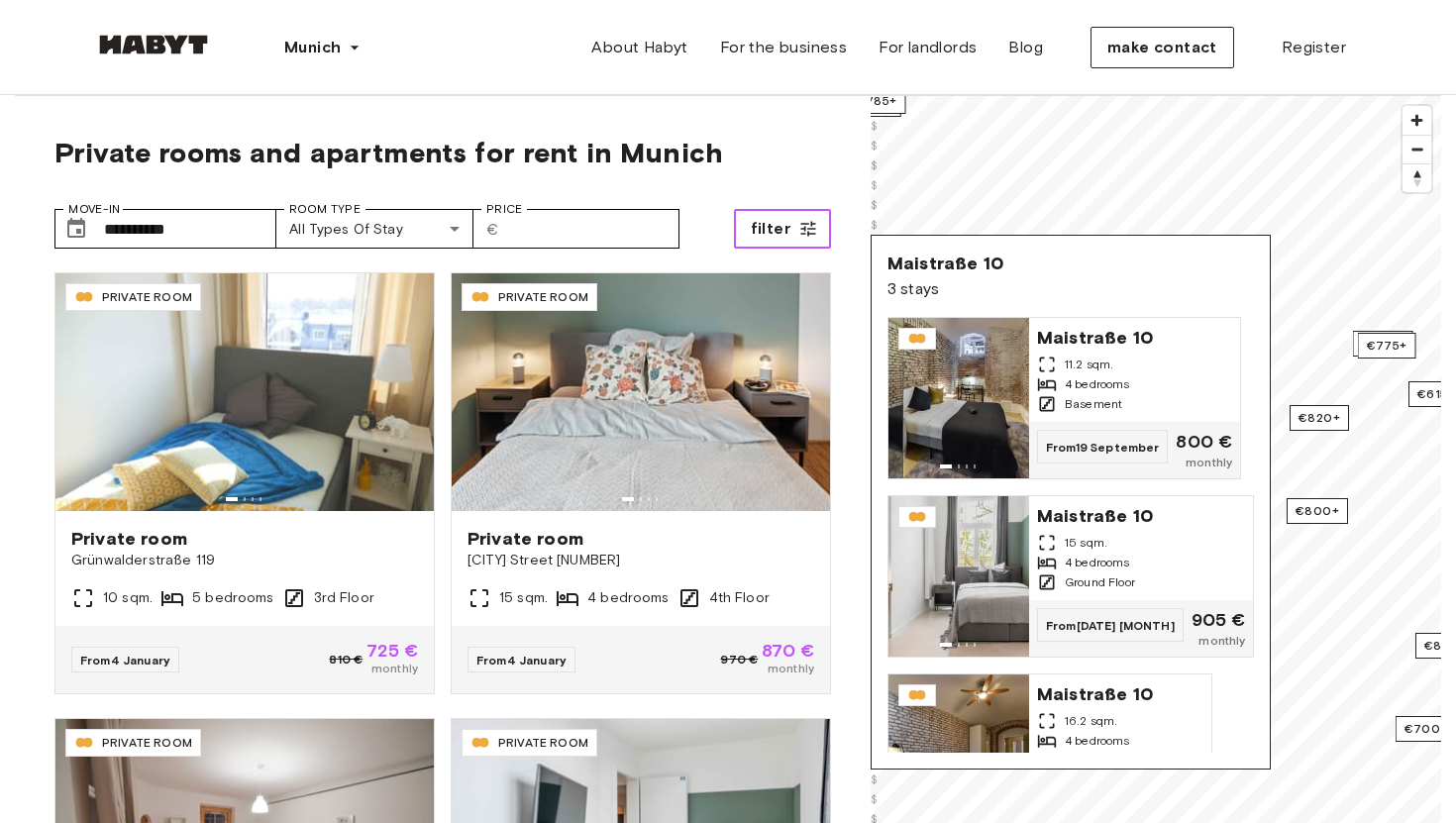 click on "filter" at bounding box center (782, 229) 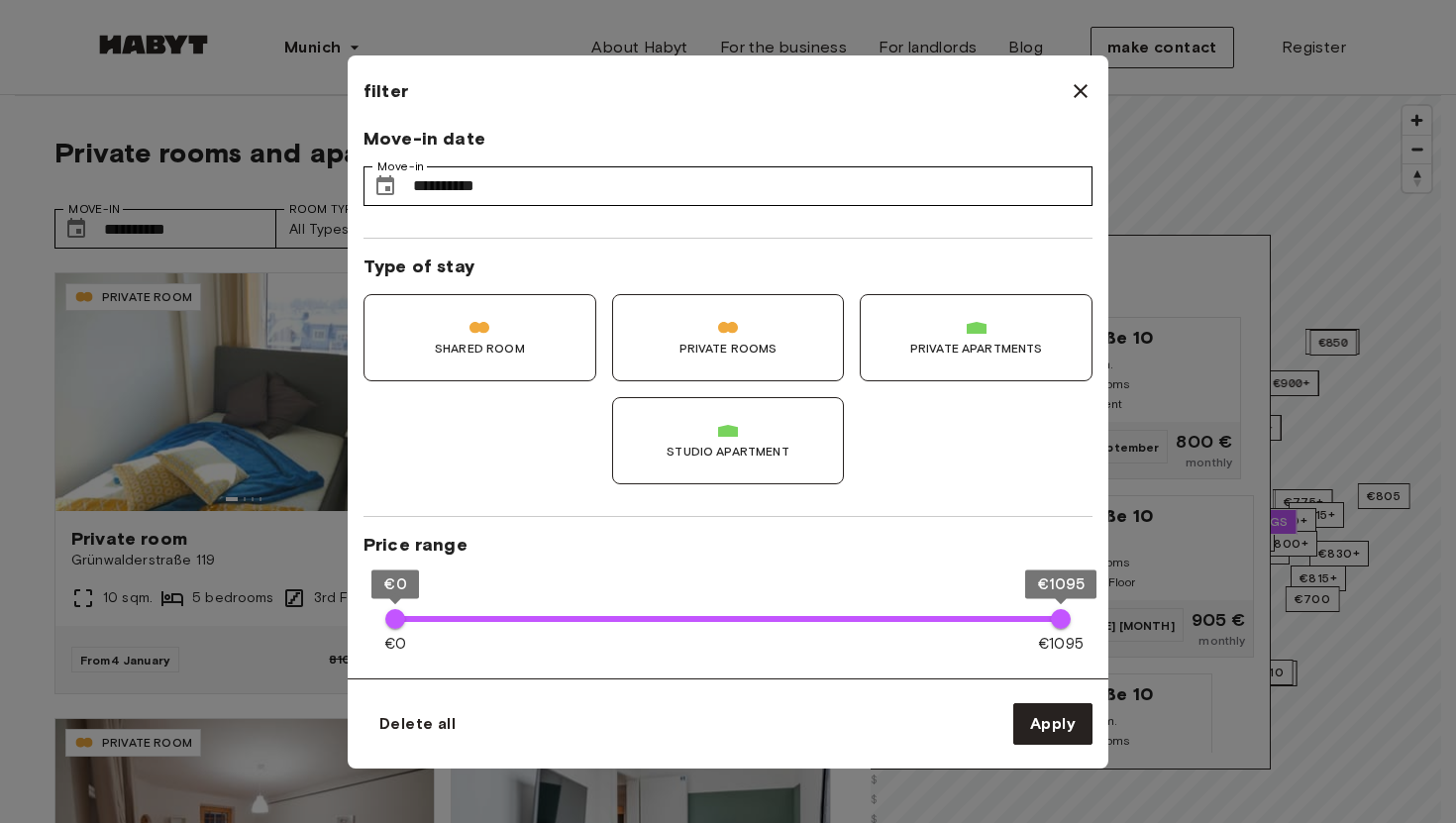 click at bounding box center [1081, 91] 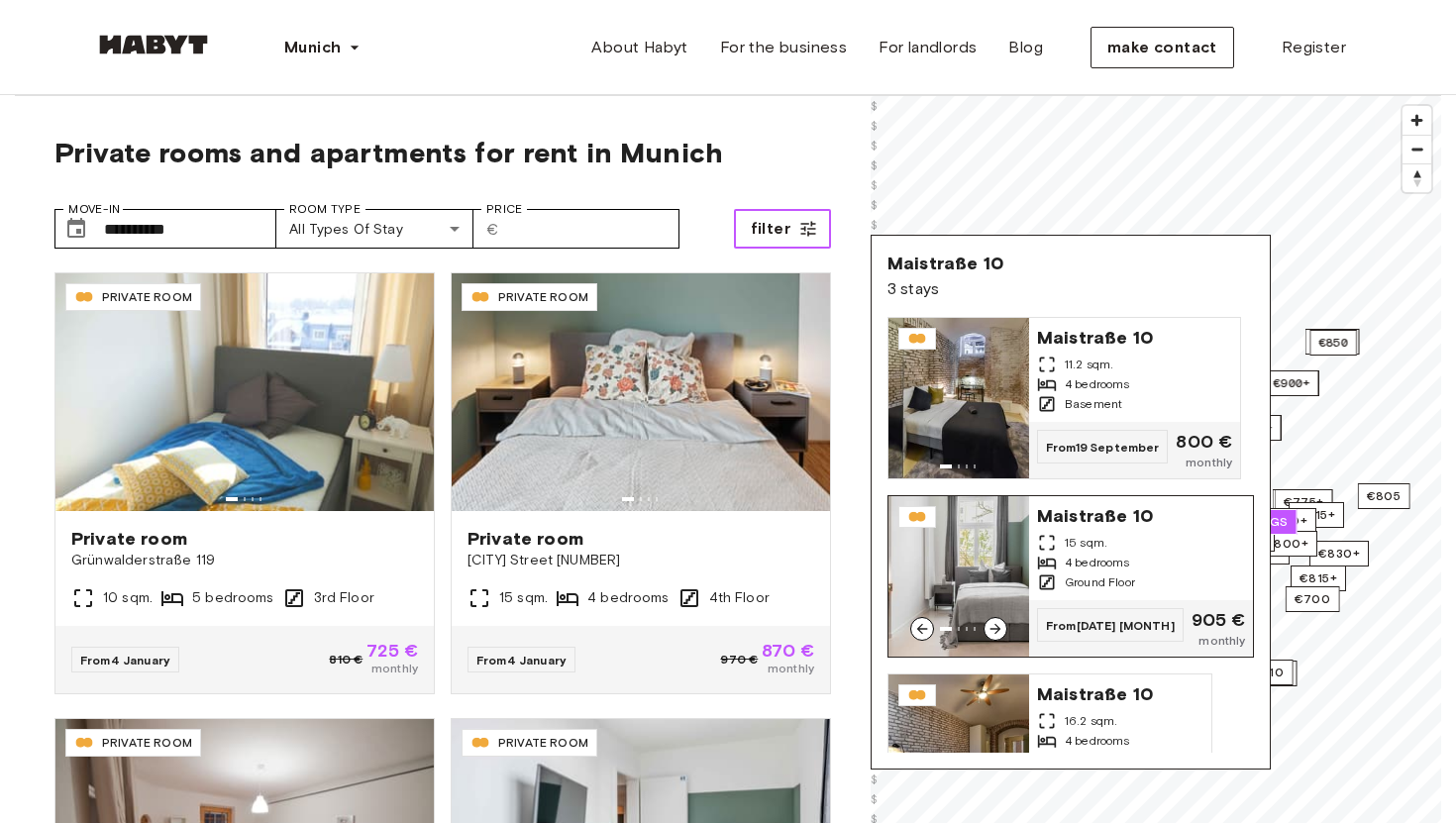 scroll, scrollTop: 82, scrollLeft: 0, axis: vertical 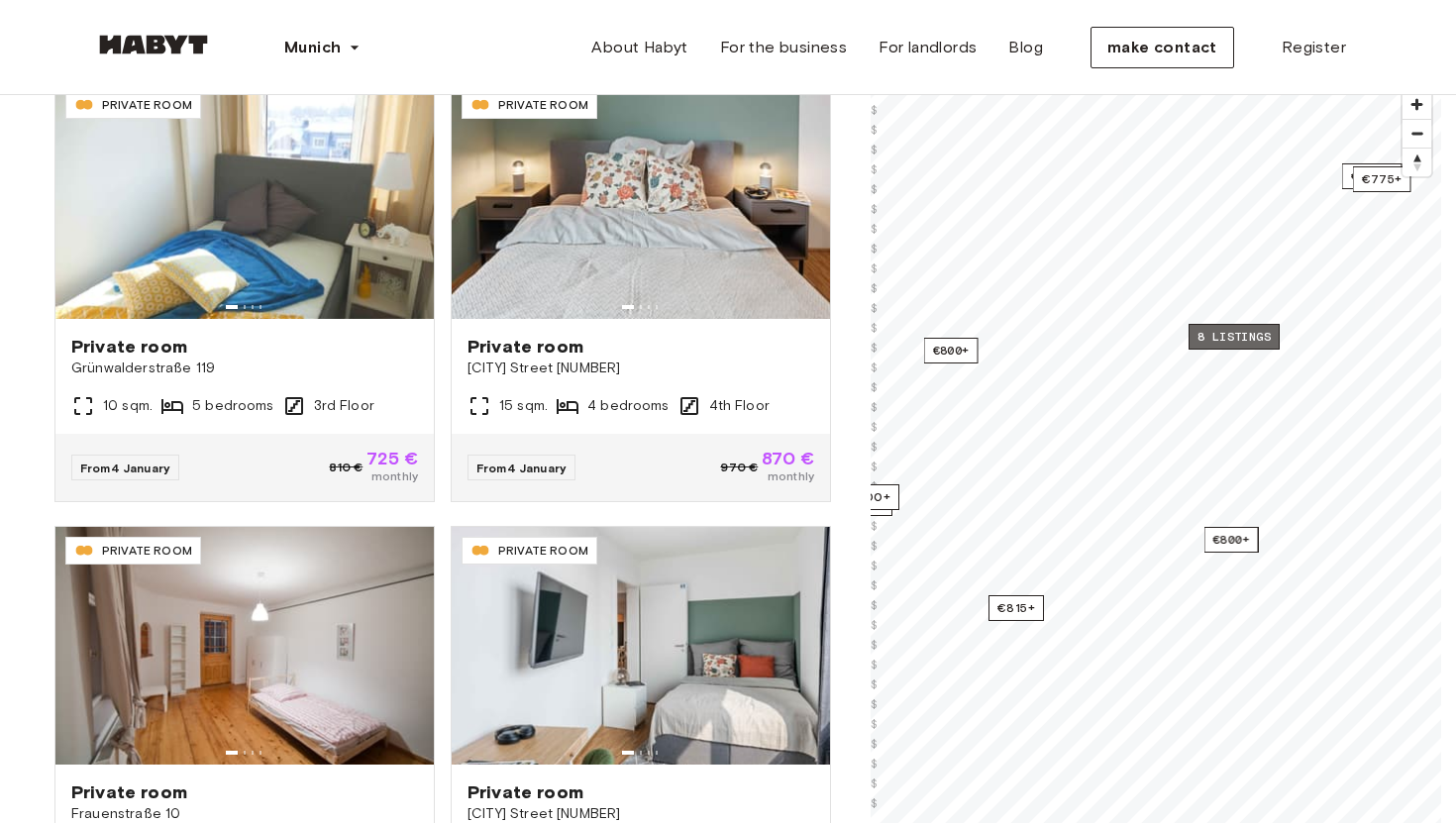 click on "8 listings" at bounding box center [1234, 337] 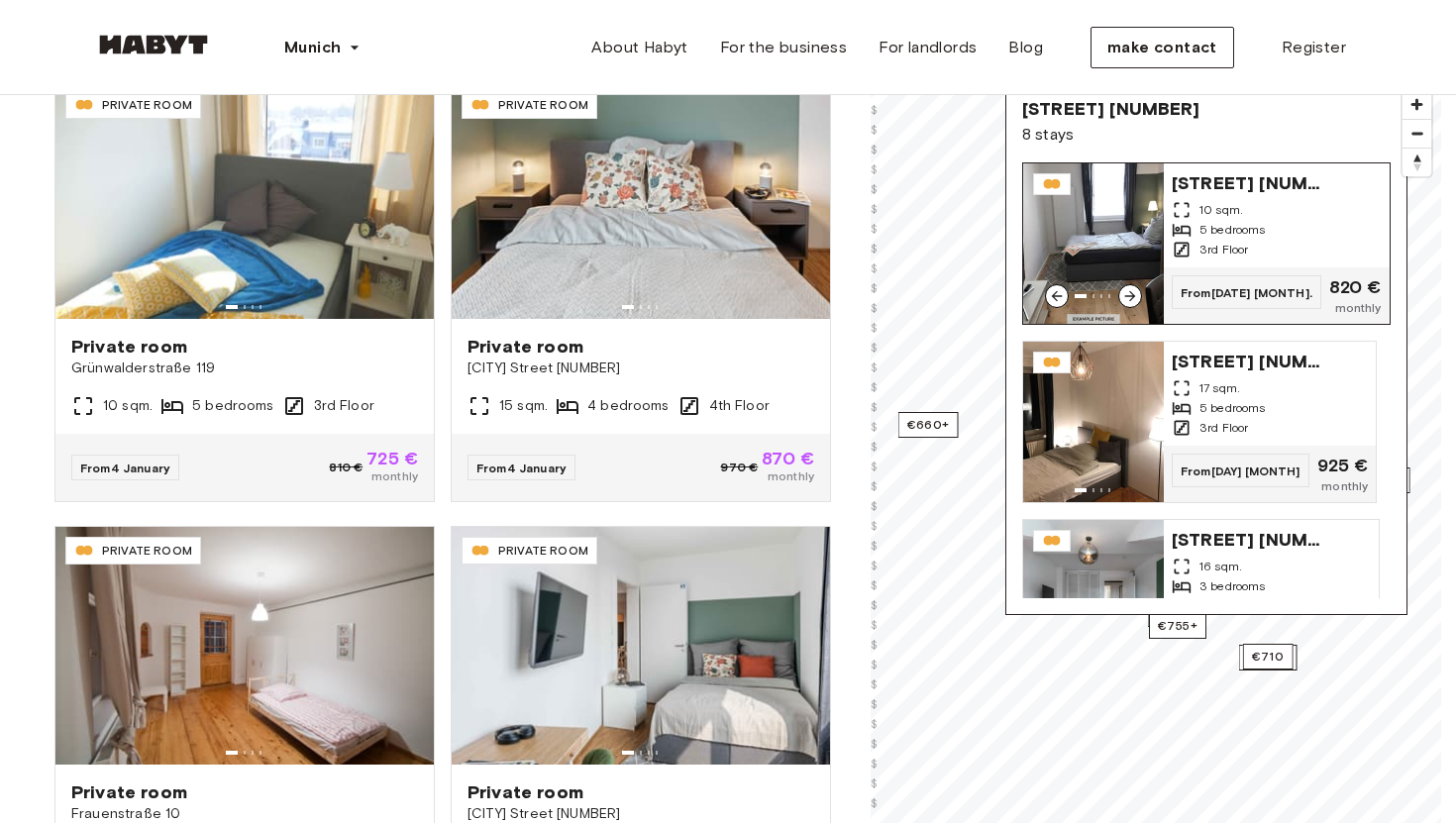 click on "Fraunhoferstrasse 10 10 sqm. 5 bedrooms 3rd Floor" at bounding box center [1277, 215] 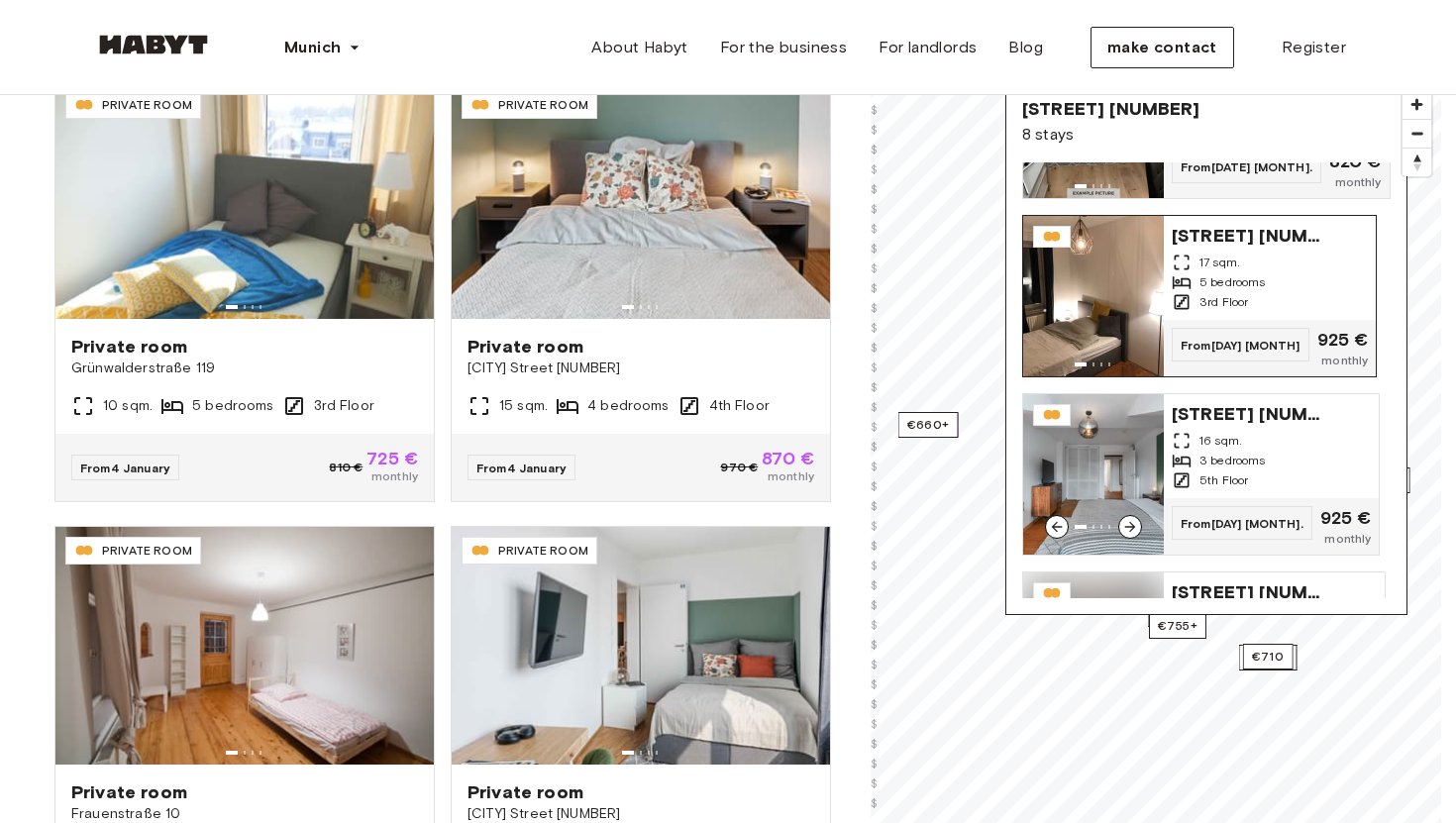 scroll, scrollTop: 154, scrollLeft: 0, axis: vertical 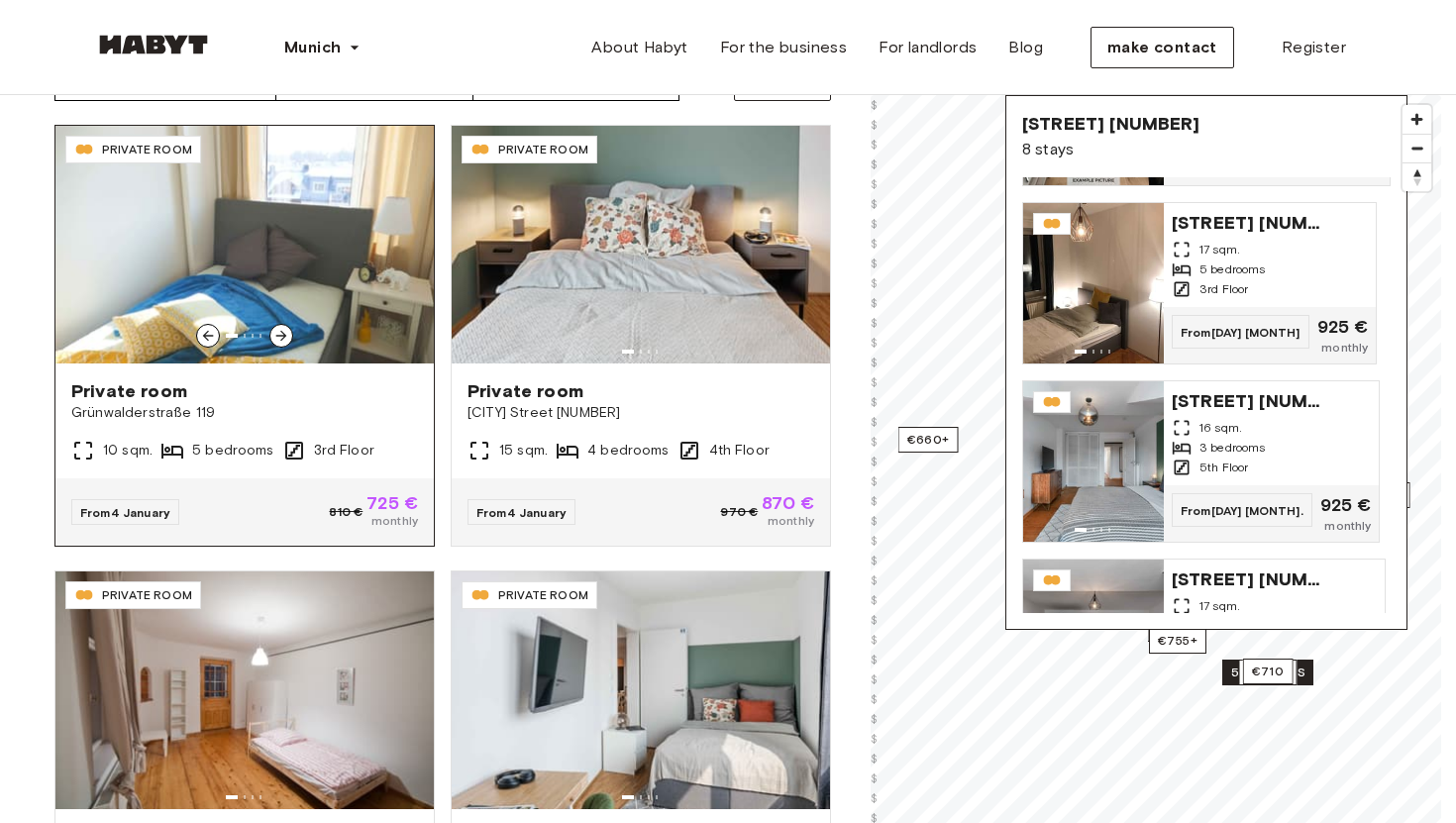 click 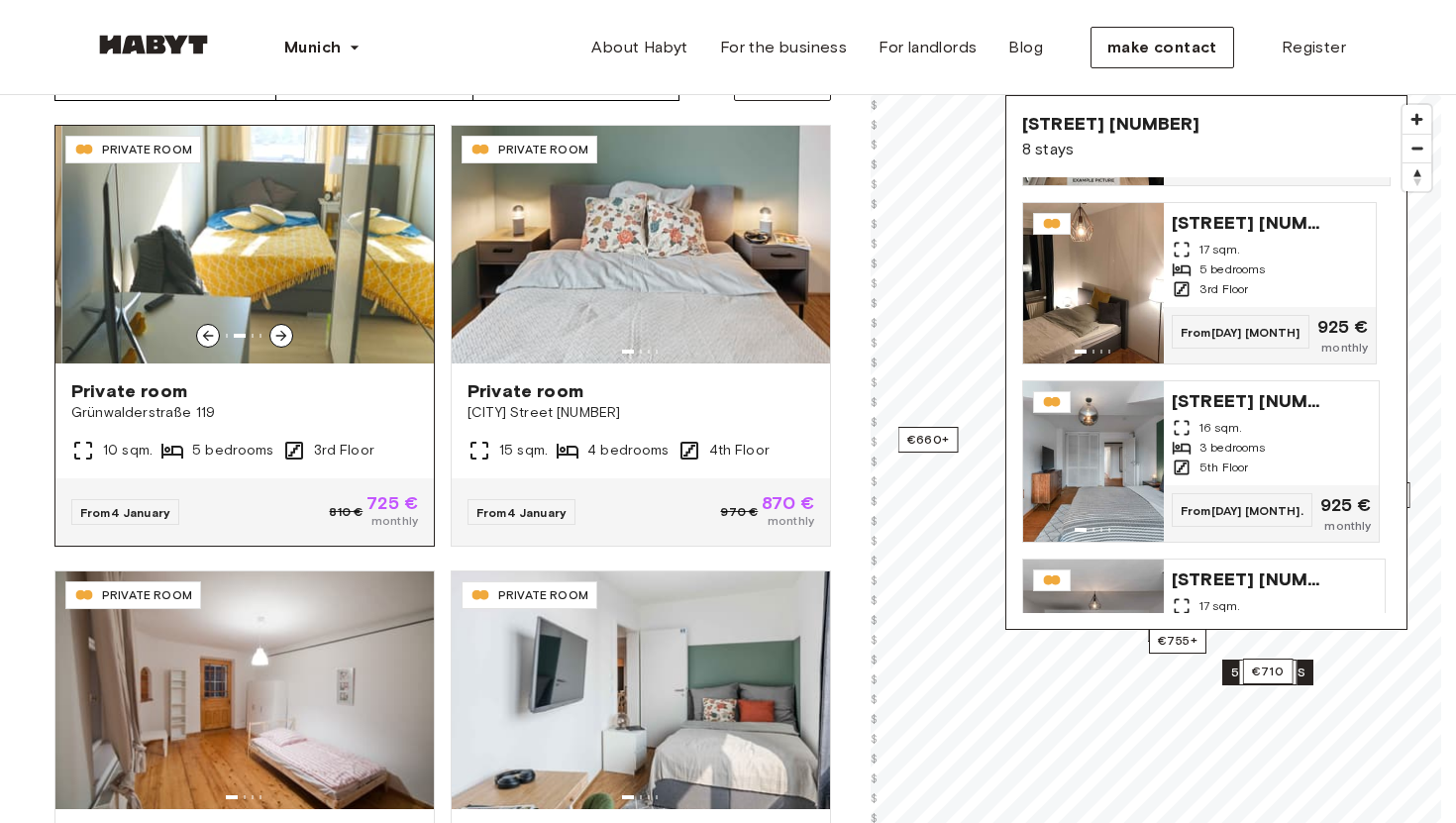 click 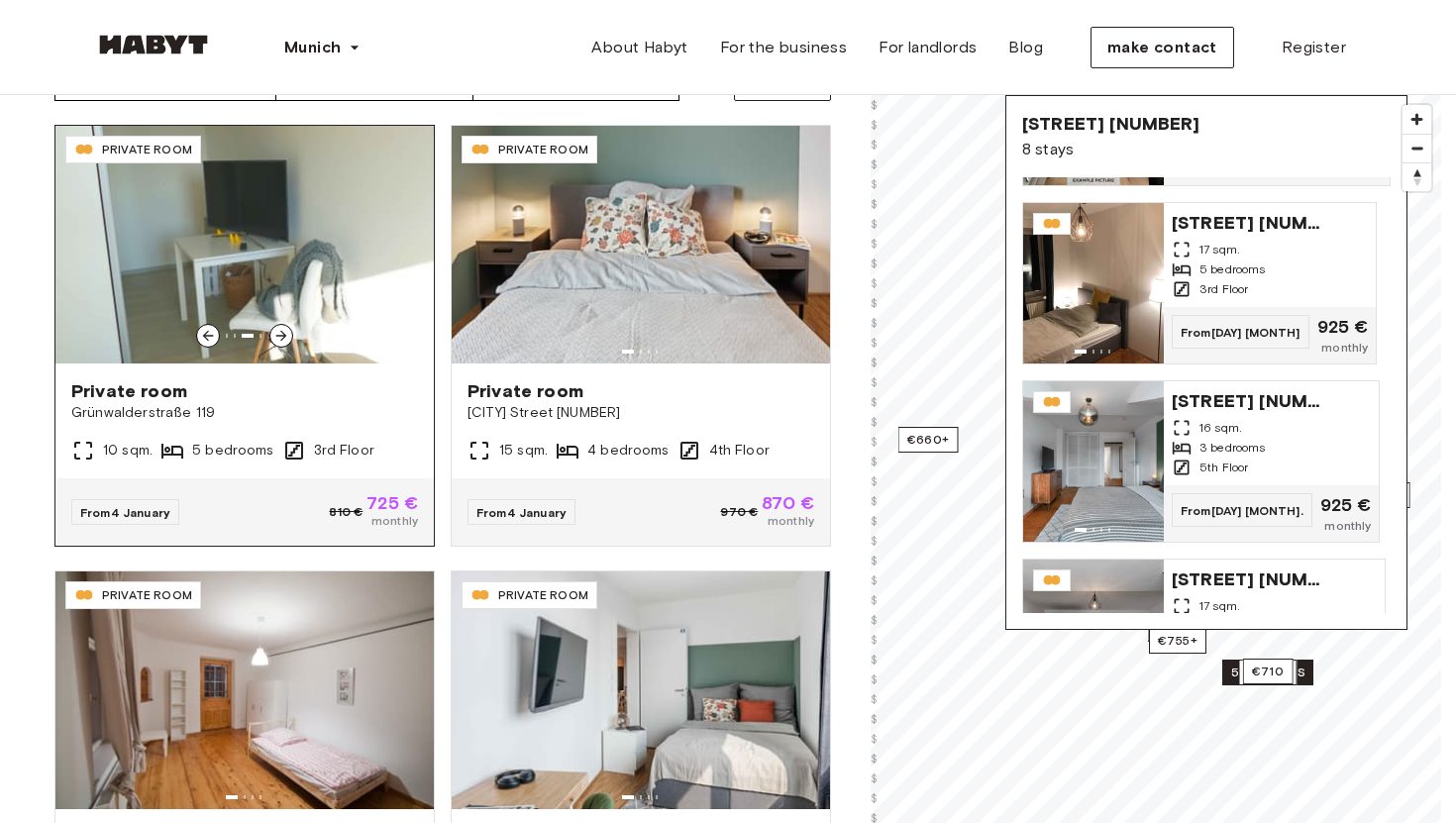 click on "Private room Grünwalderstraße 119 10 sqm. 5 bedrooms 3rd Floor" at bounding box center [245, 421] 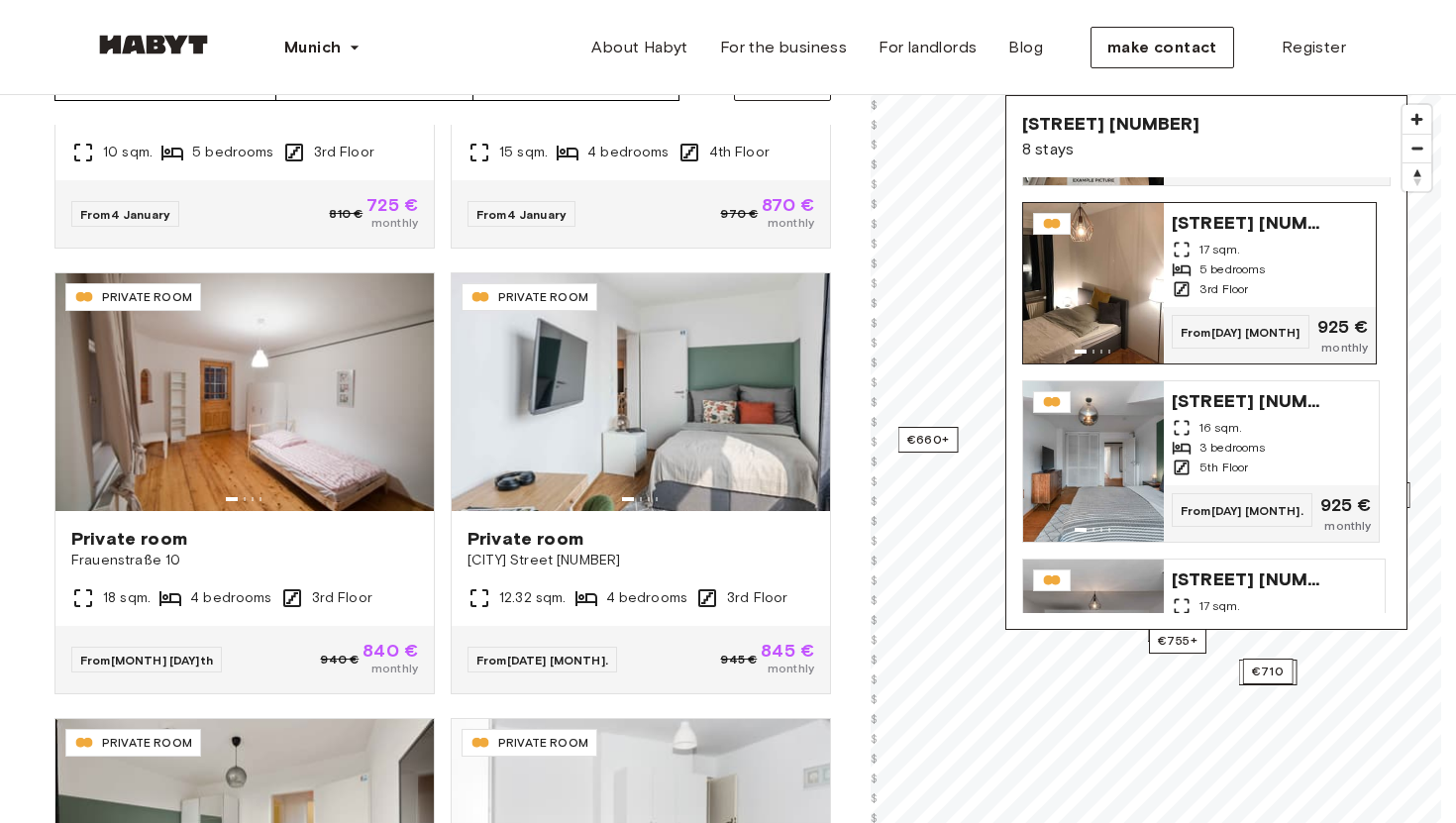 scroll, scrollTop: 316, scrollLeft: 0, axis: vertical 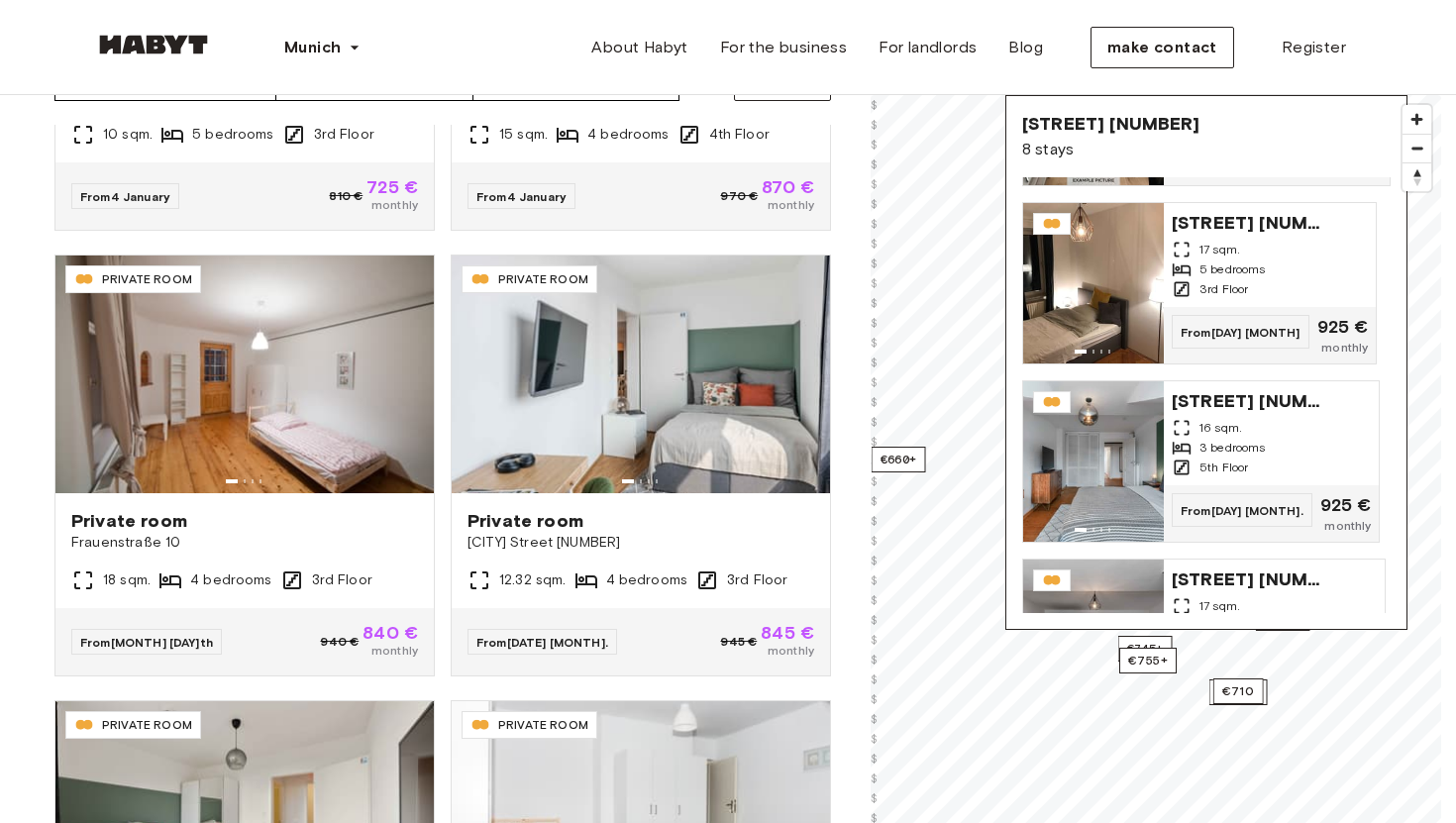 click on "**********" at bounding box center [443, 448] 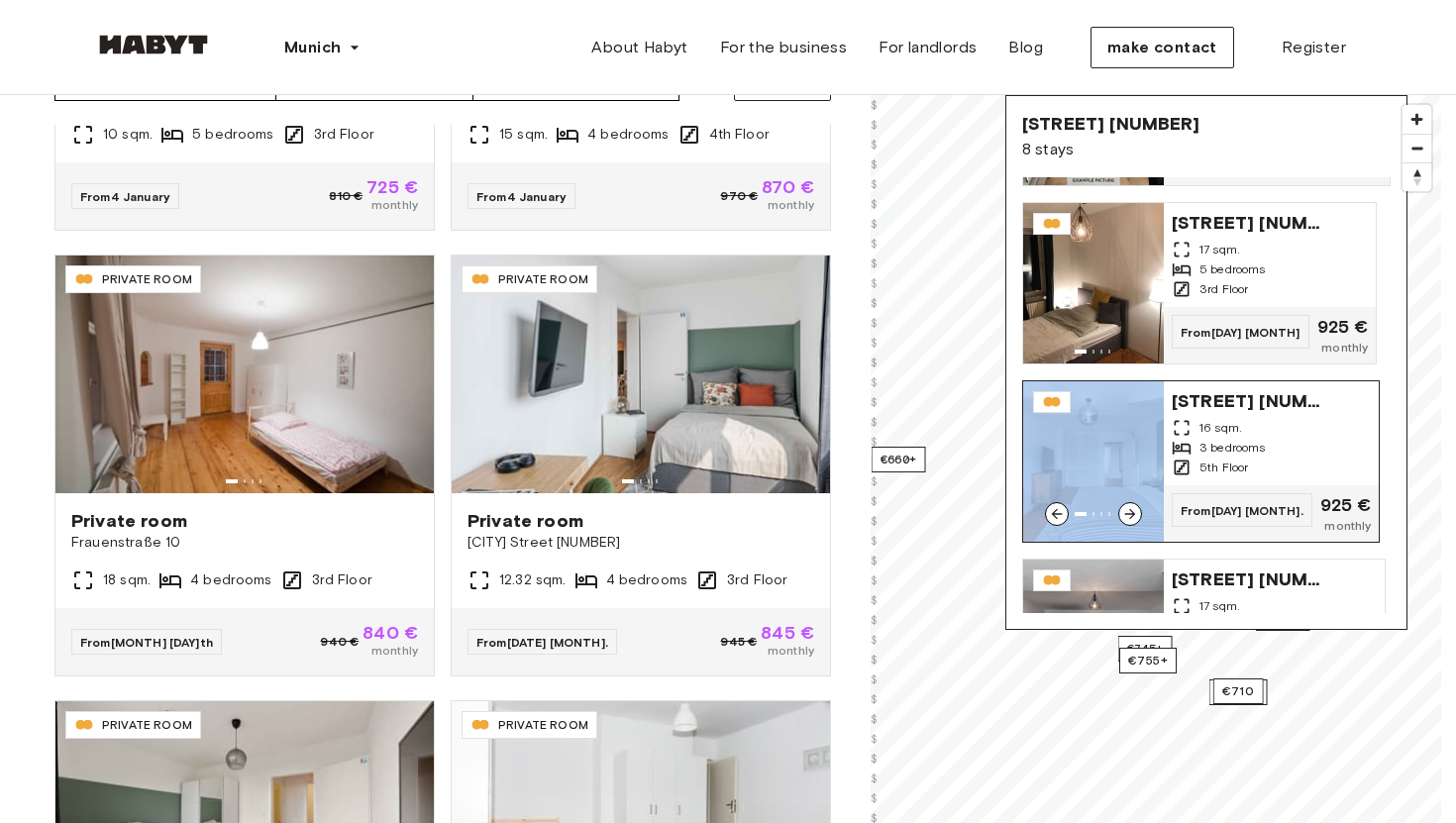 drag, startPoint x: 1167, startPoint y: 374, endPoint x: 1060, endPoint y: 458, distance: 136.03308 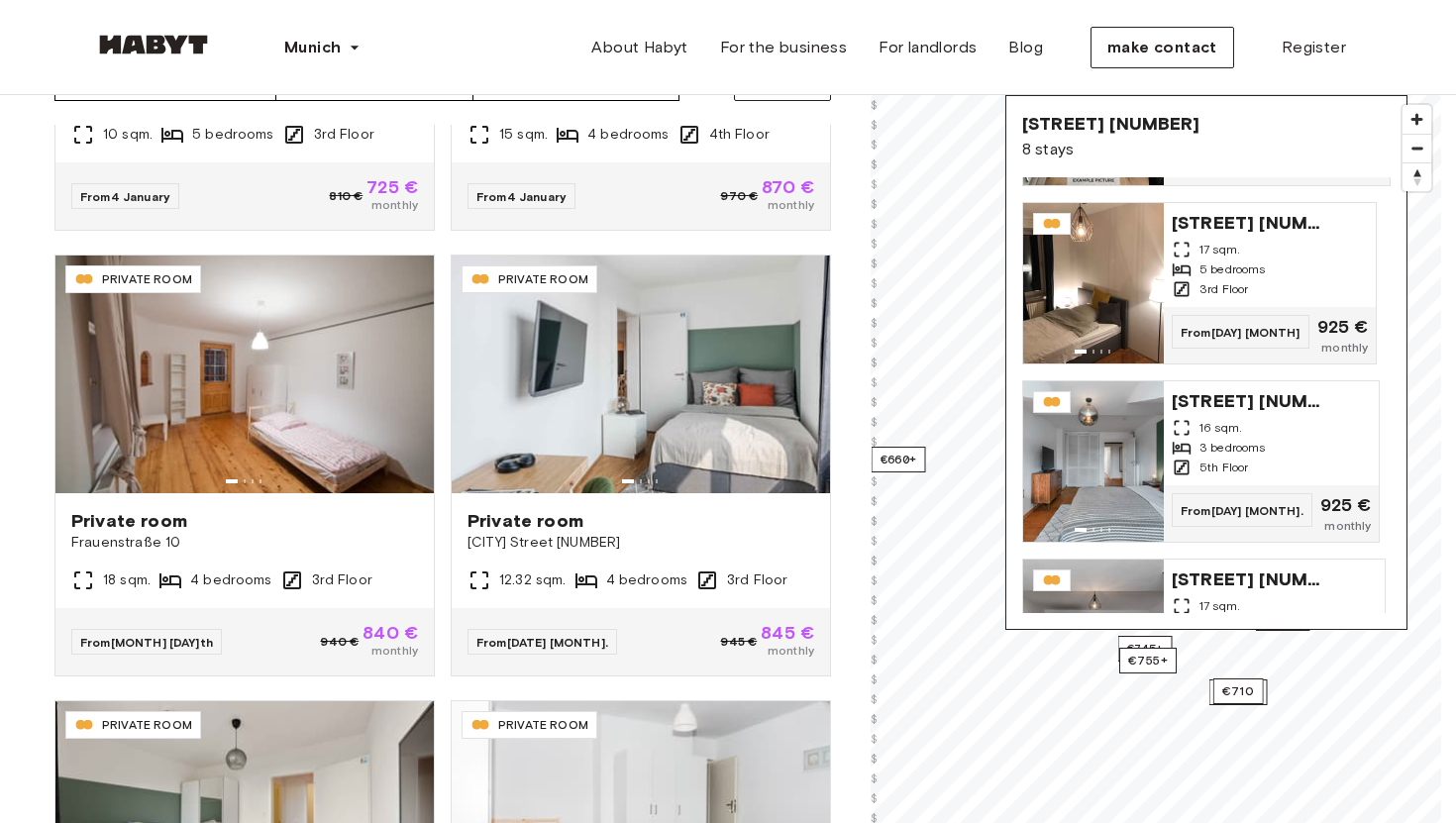 click on "Fraunhoferstrasse 10 8 stays" at bounding box center [1206, 137] 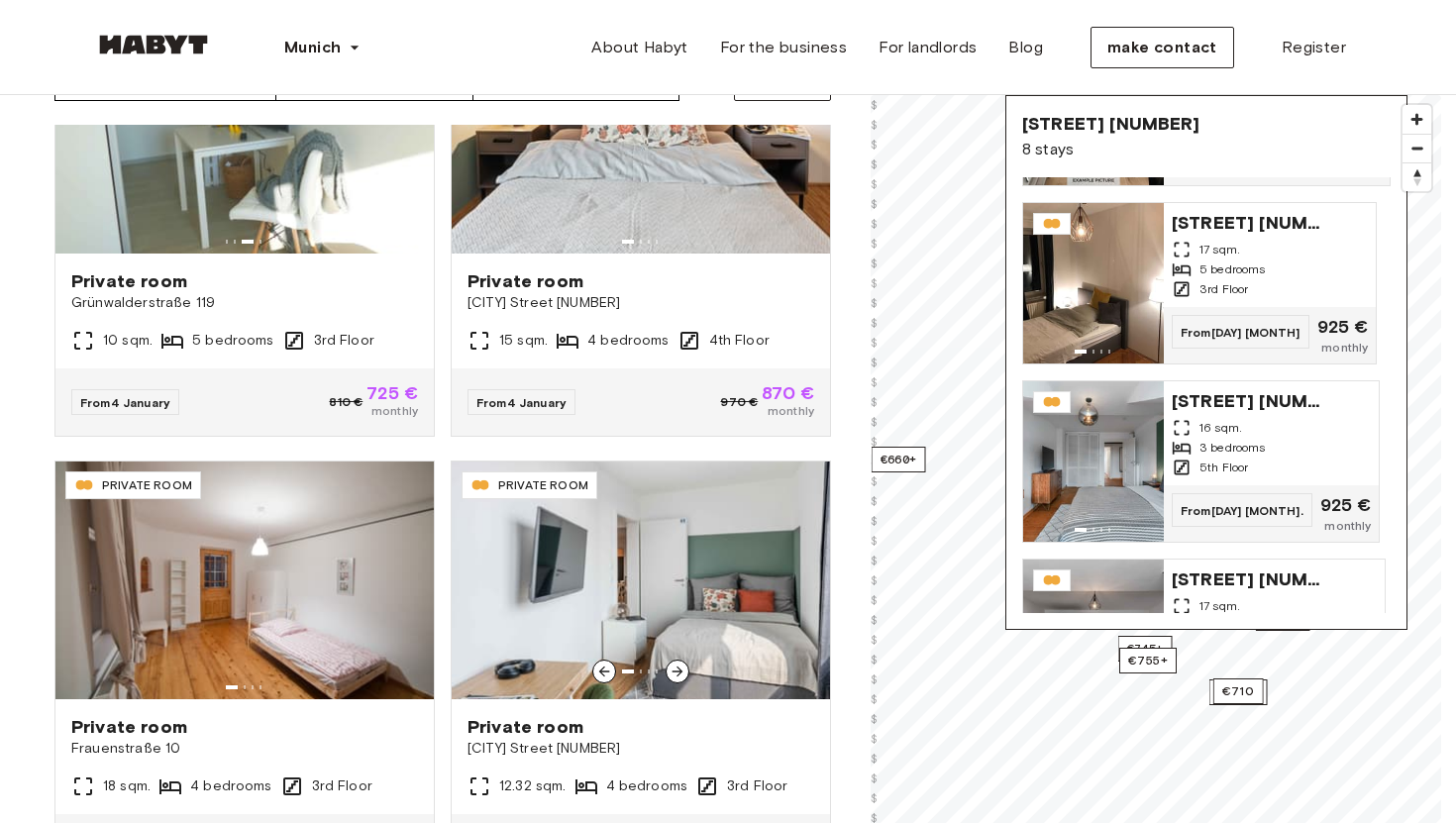scroll, scrollTop: 64, scrollLeft: 0, axis: vertical 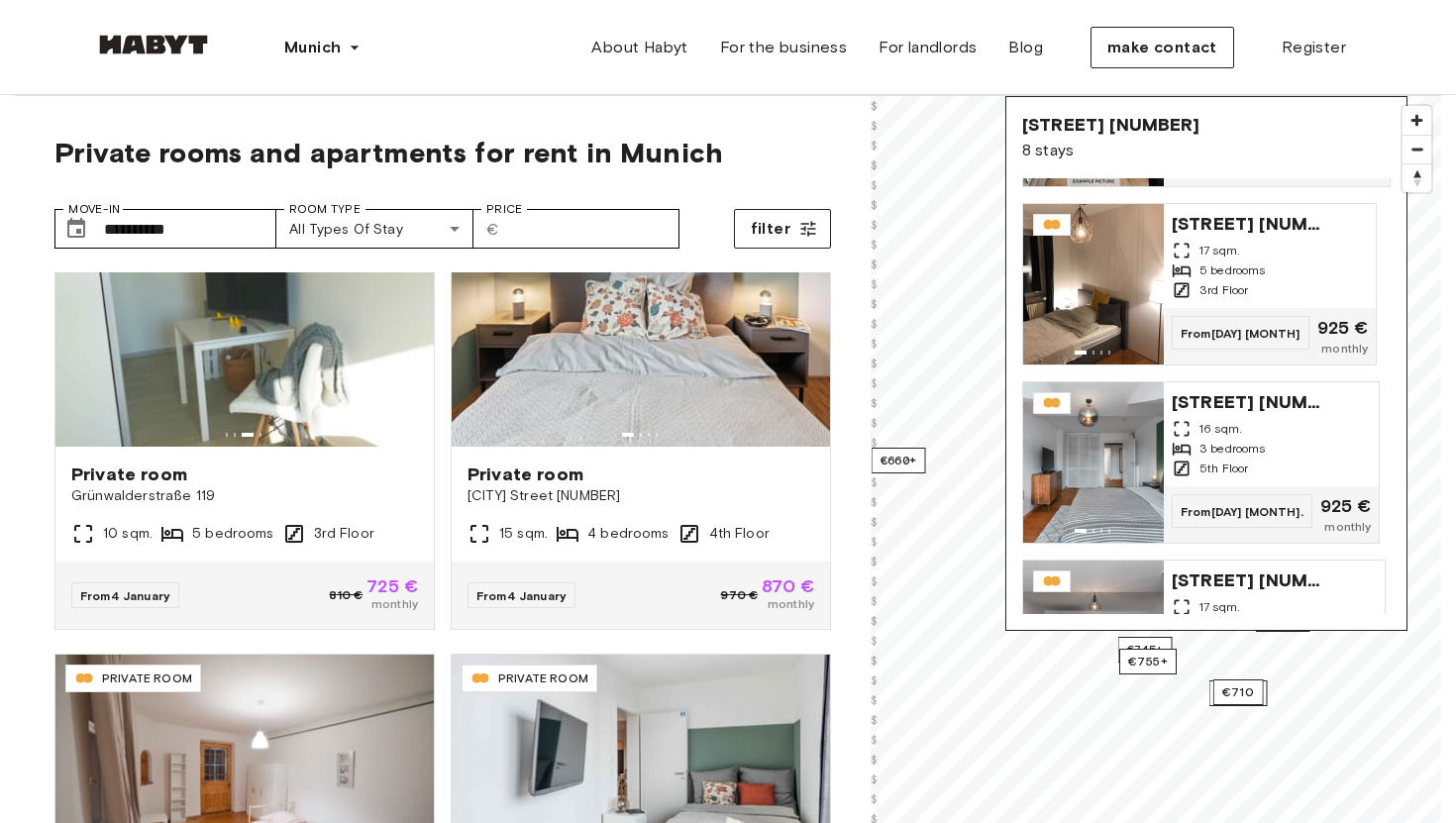 click on "**********" at bounding box center (443, 221) 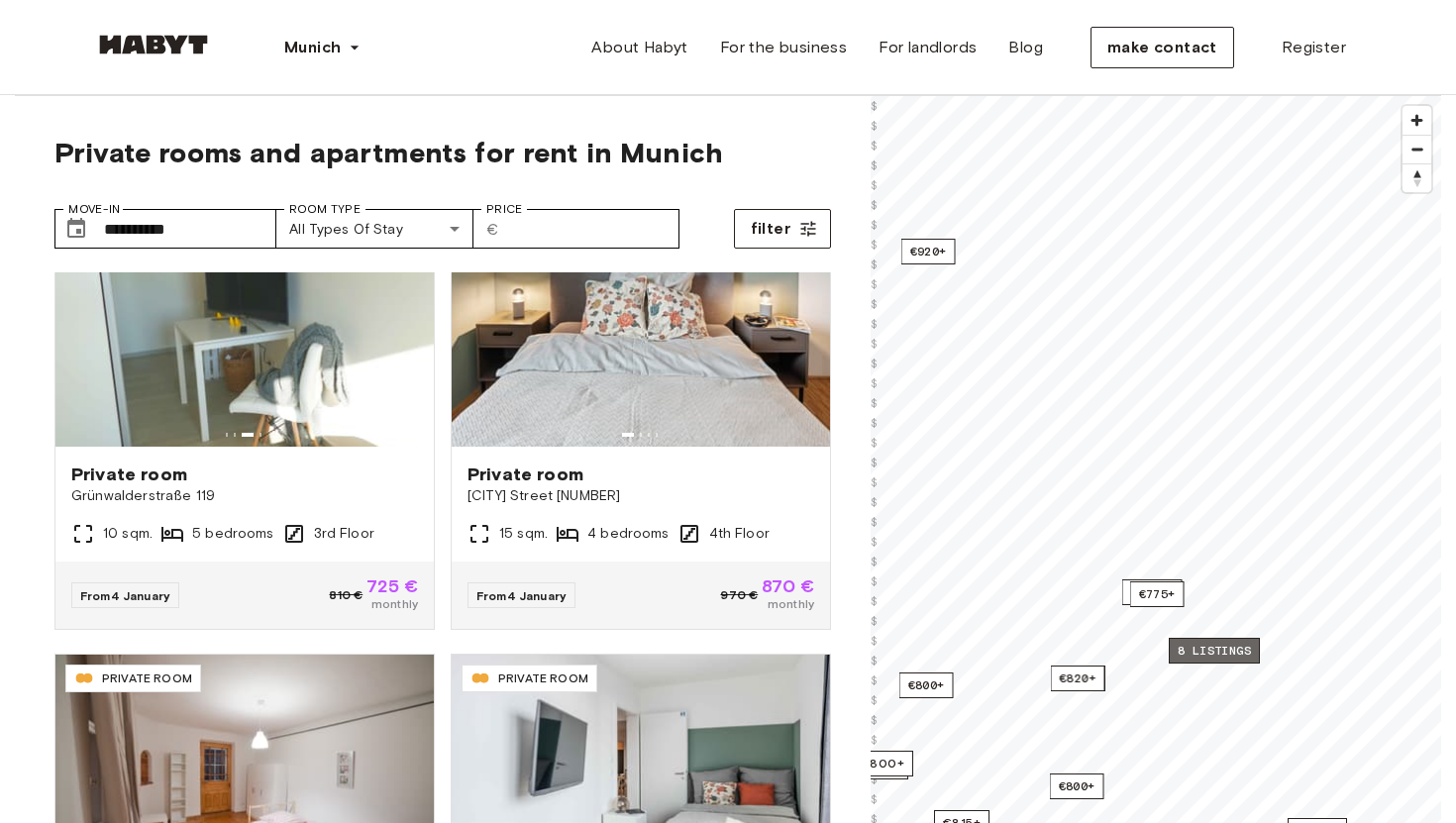 click on "8 listings" at bounding box center (1214, 651) 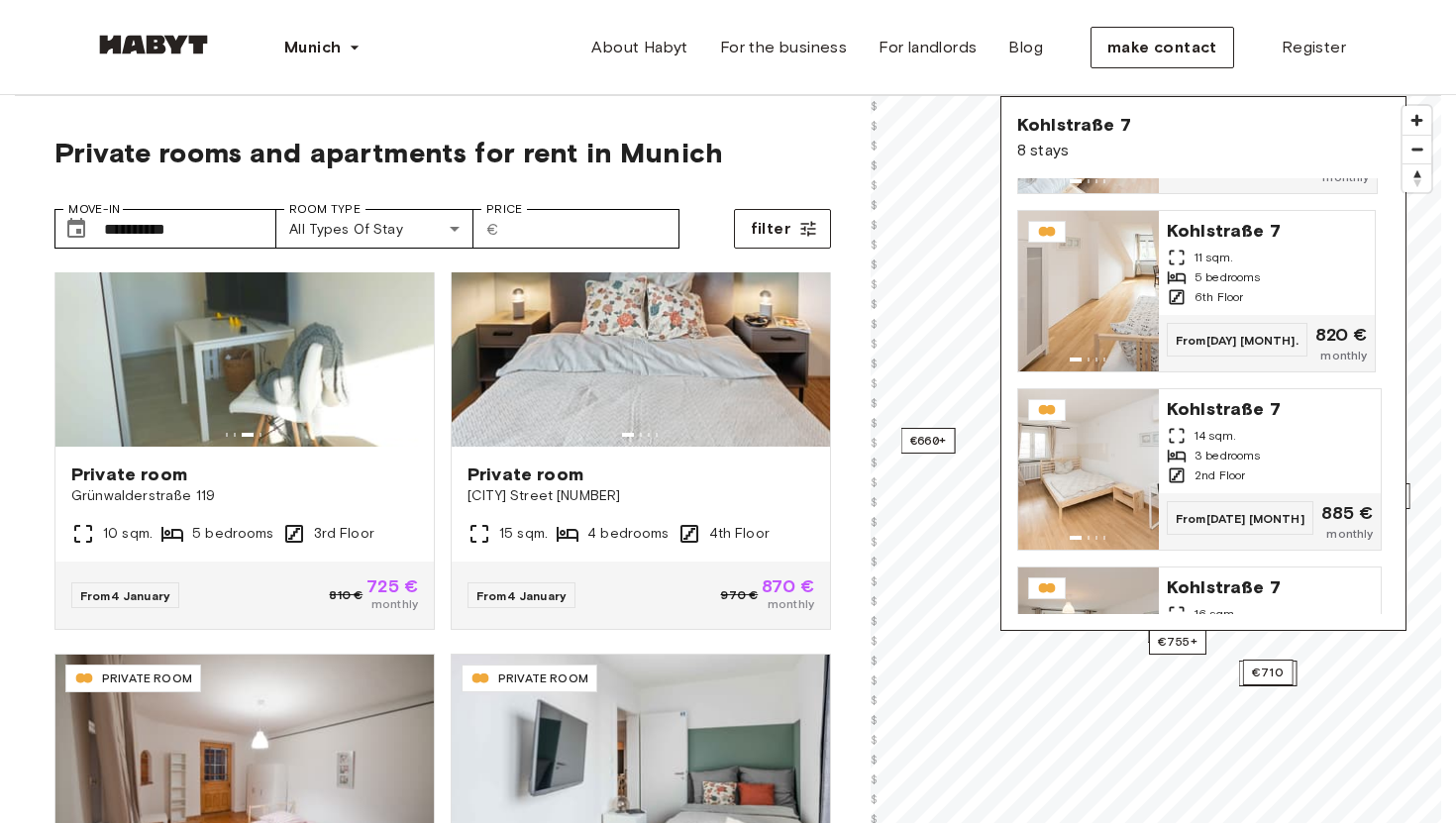 scroll, scrollTop: 974, scrollLeft: 0, axis: vertical 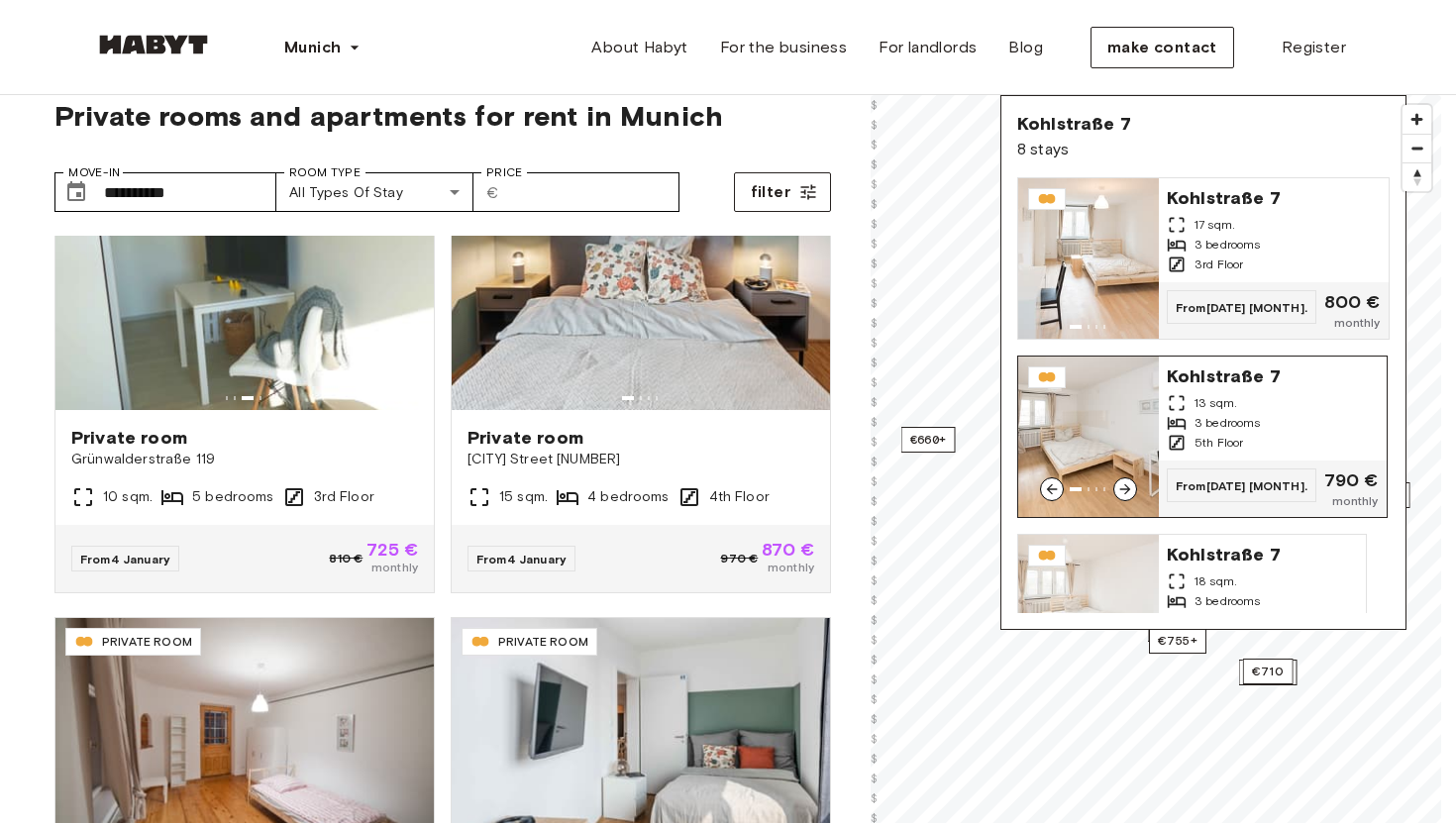 click on "13 sqm." at bounding box center [1215, 402] 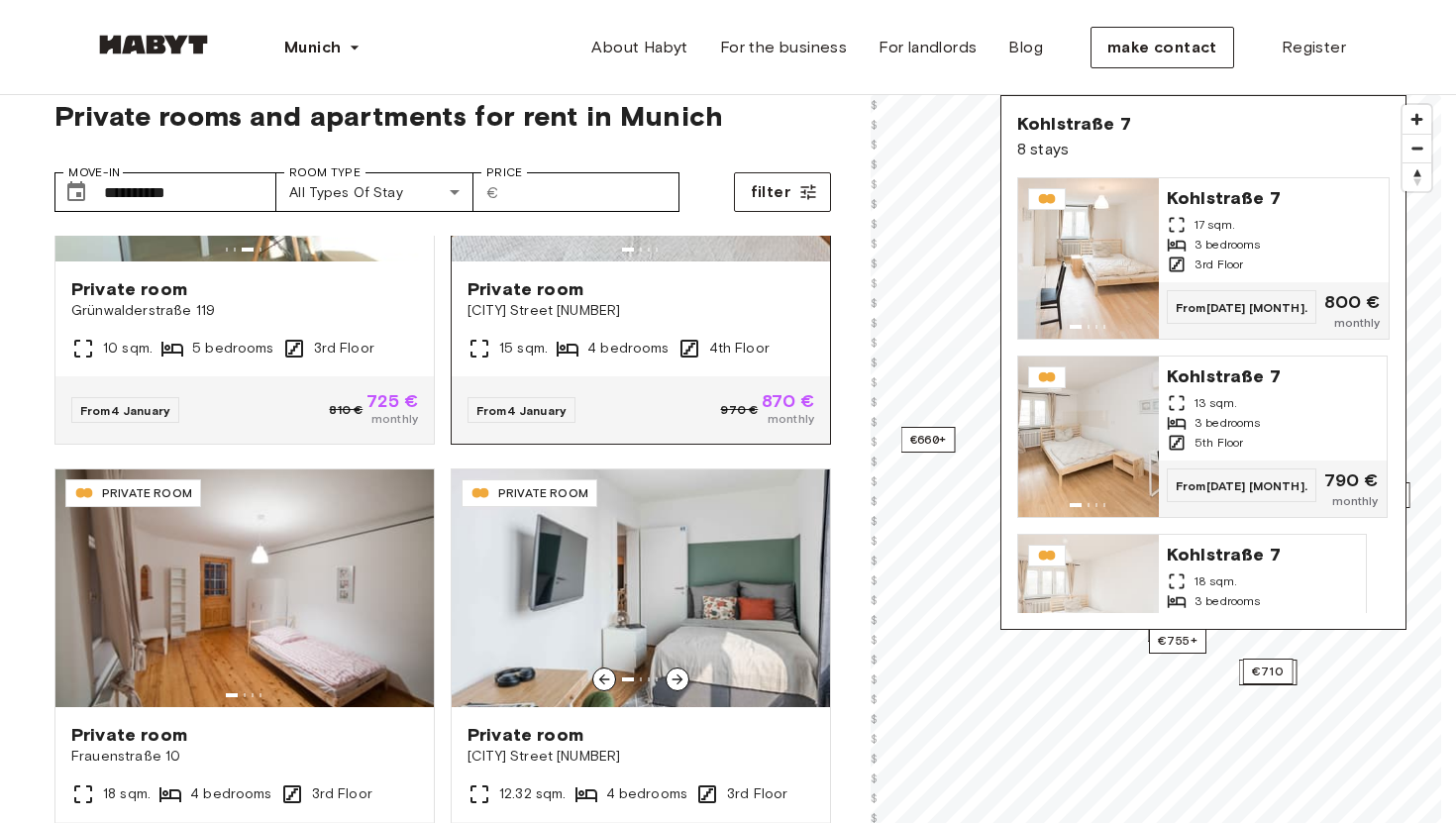 scroll, scrollTop: 290, scrollLeft: 0, axis: vertical 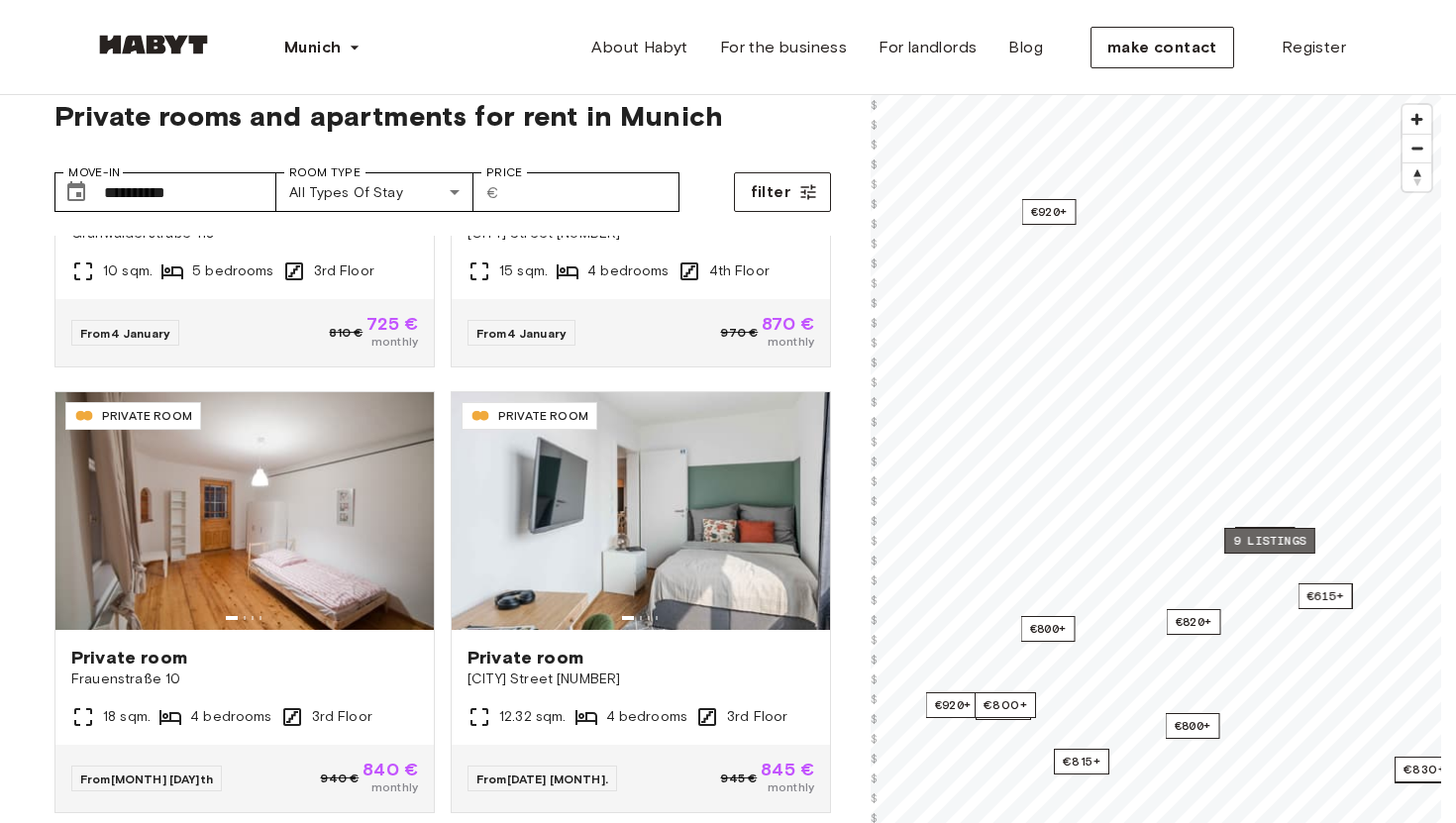 click on "9 listings" at bounding box center [1270, 541] 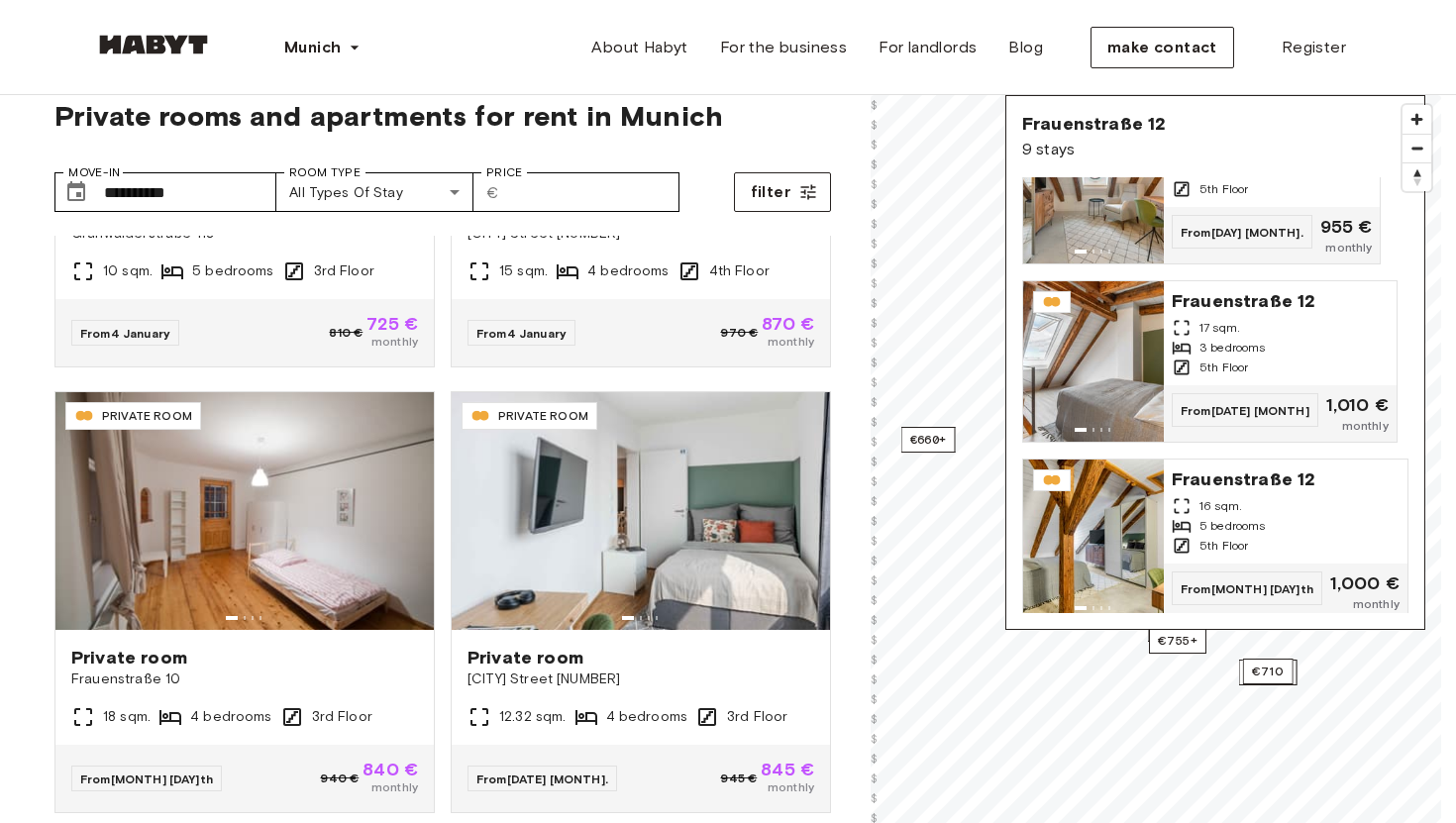 scroll, scrollTop: 1152, scrollLeft: 0, axis: vertical 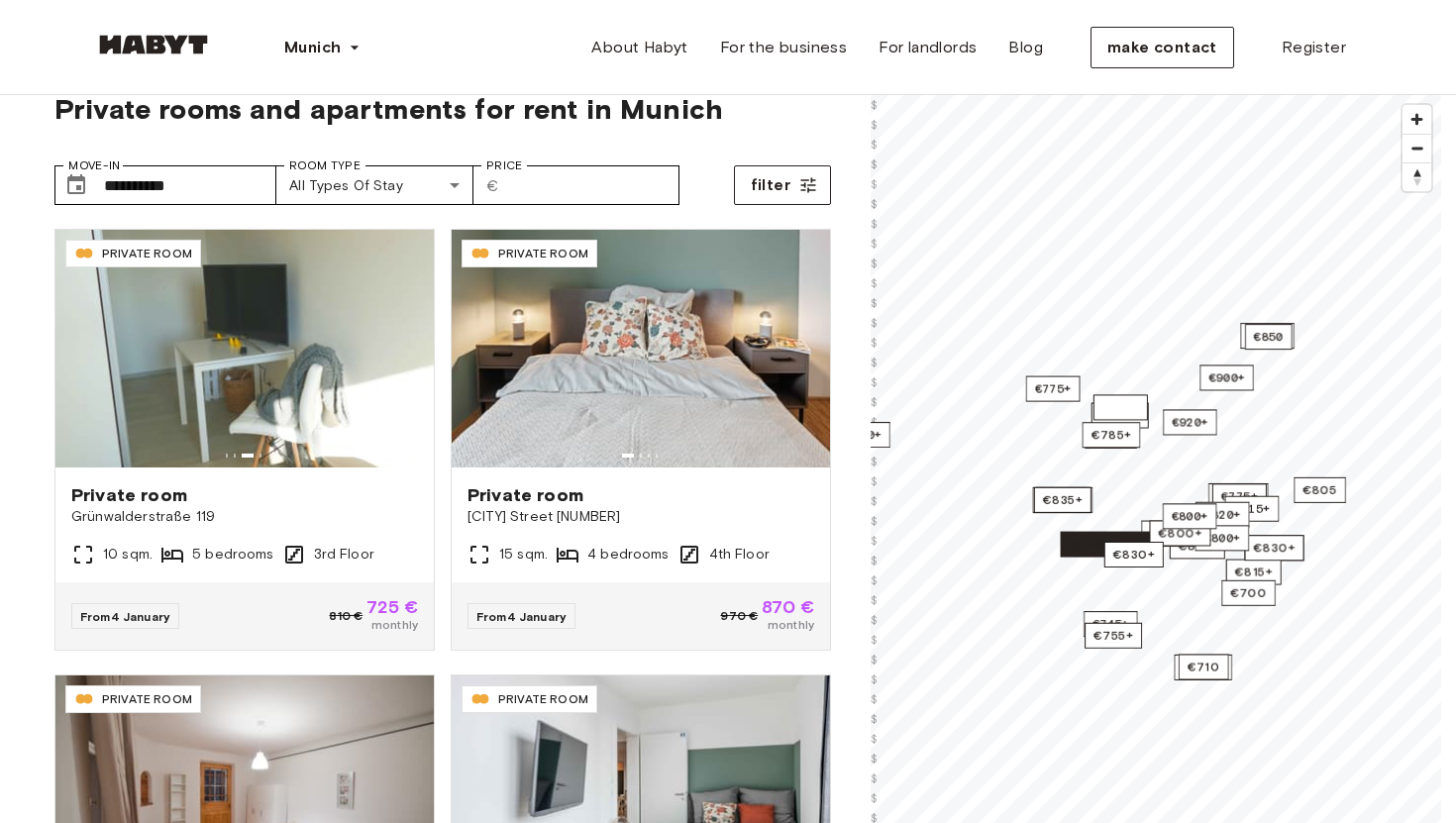 click on "€725+ €835+ €840+ €845+ €845+ €720+ €785+ €815+ €830+ €710+ €775+ €775+ €615+ €905+ €870+ €835+ €920+ €900+ €820+ €920+ €815+ 6 listings €915+ €800+ €700 €850 €800+ €675+ €745+ €800+ €755+ €830+ €830 €785+ €710 €660+ €805" at bounding box center (1156, 95) 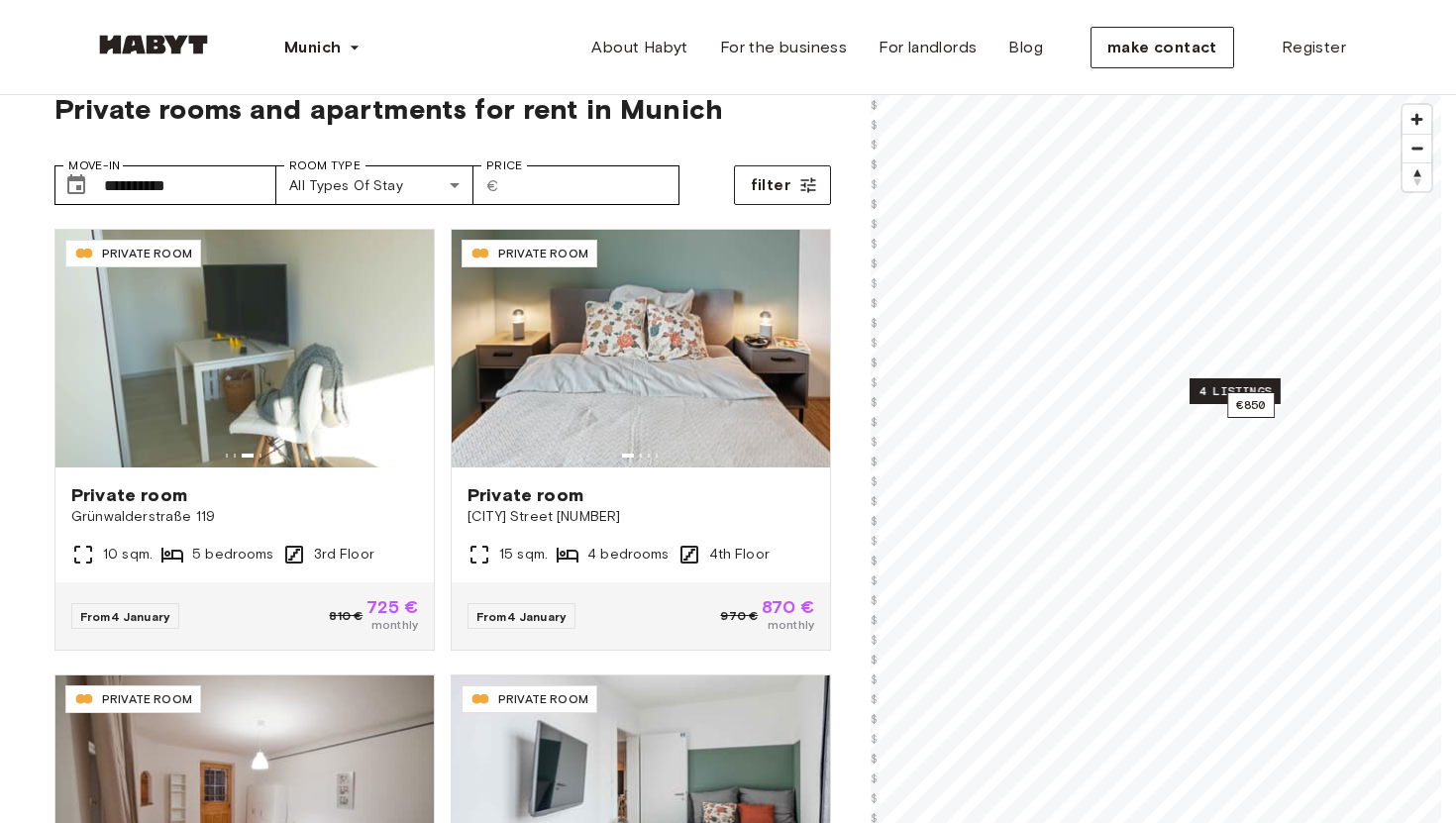 click on "4 listings" at bounding box center (1235, 391) 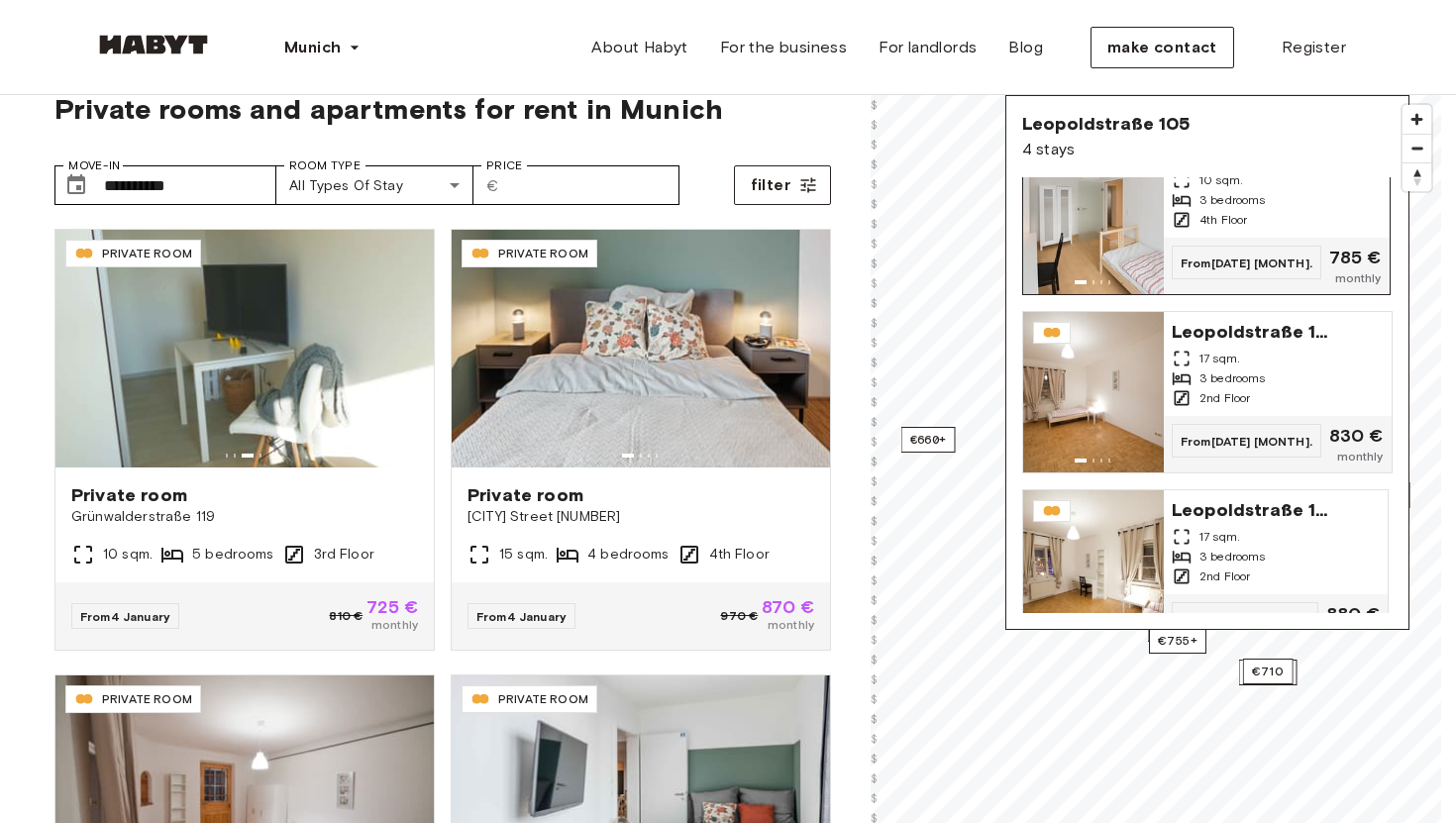 scroll, scrollTop: 0, scrollLeft: 0, axis: both 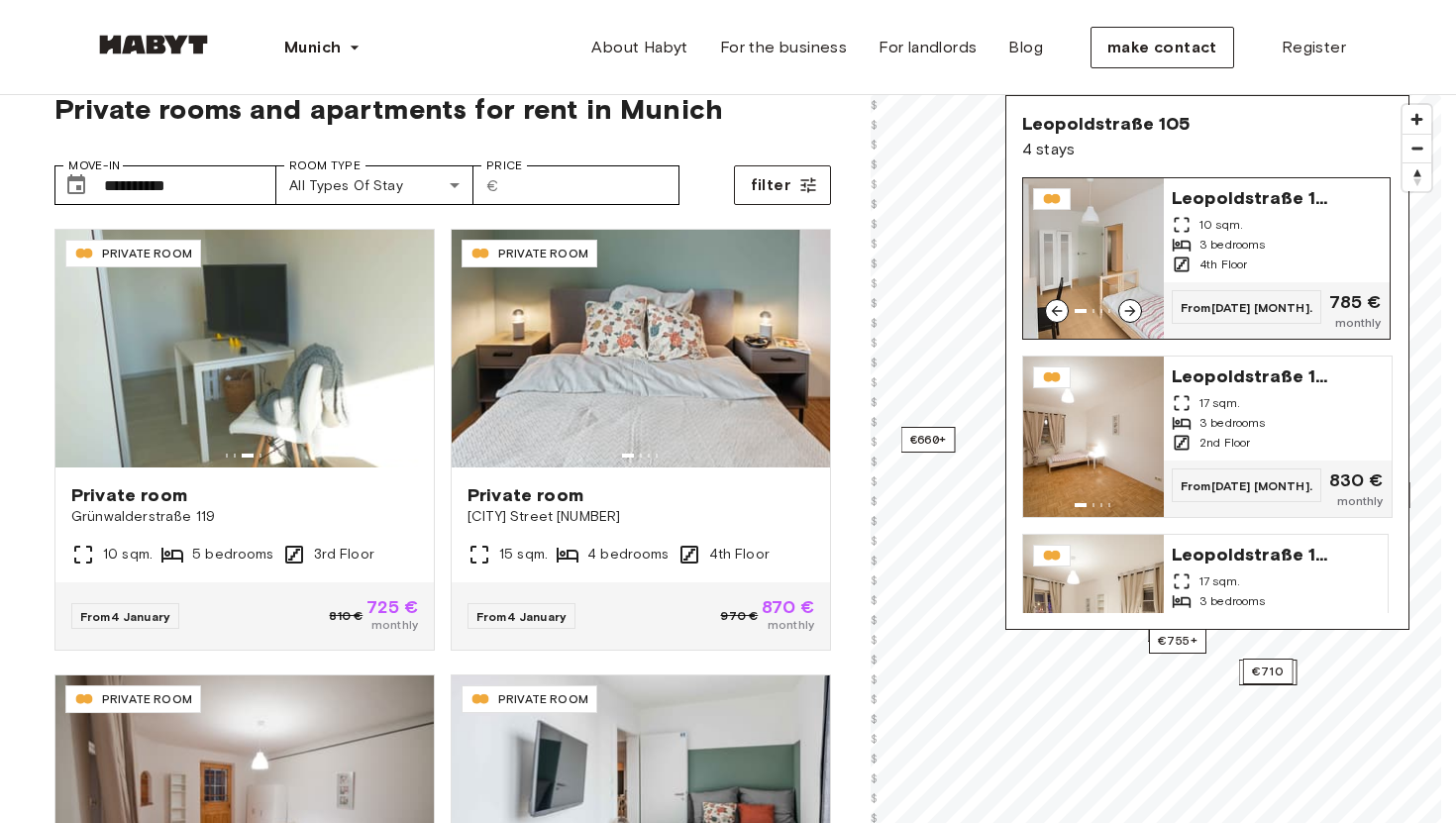 click on "10 sqm." at bounding box center [1221, 225] 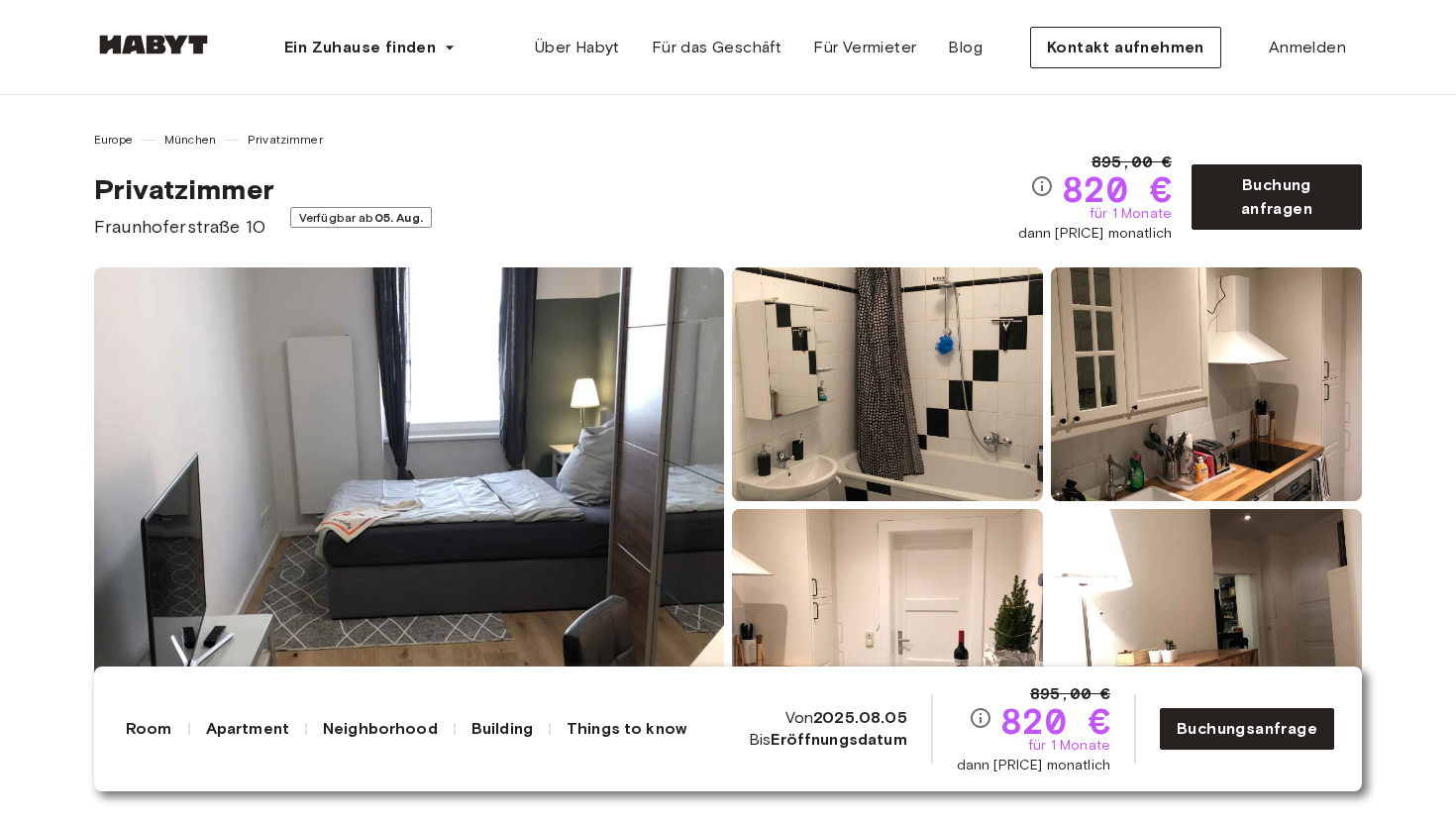 scroll, scrollTop: 0, scrollLeft: 0, axis: both 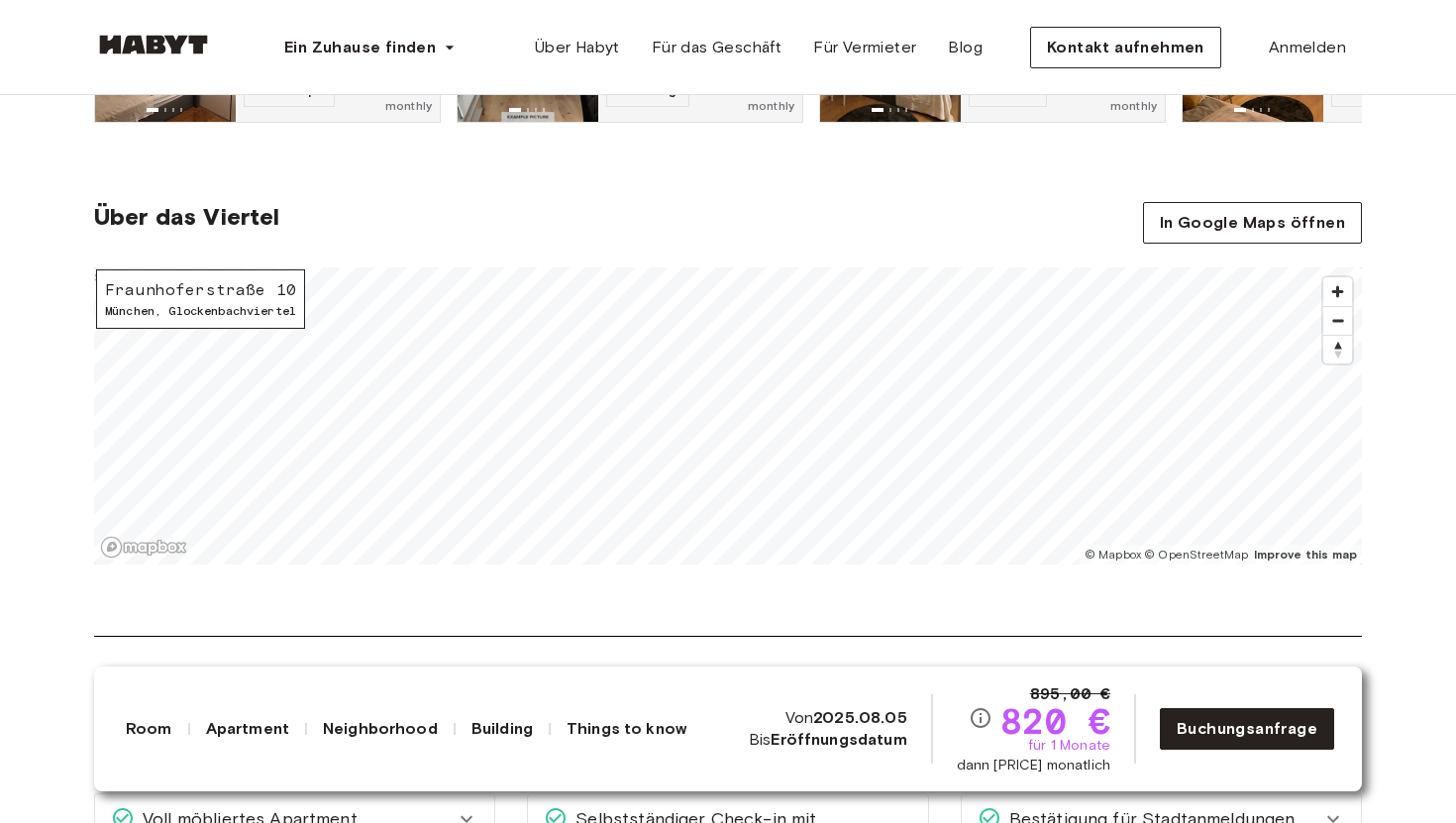 click on "Über das Viertel In Google Maps öffnen Fraunhoferstraße 10 München ,   Glockenbachviertel © Mapbox   © OpenStreetMap   Improve this map $" at bounding box center (728, 419) 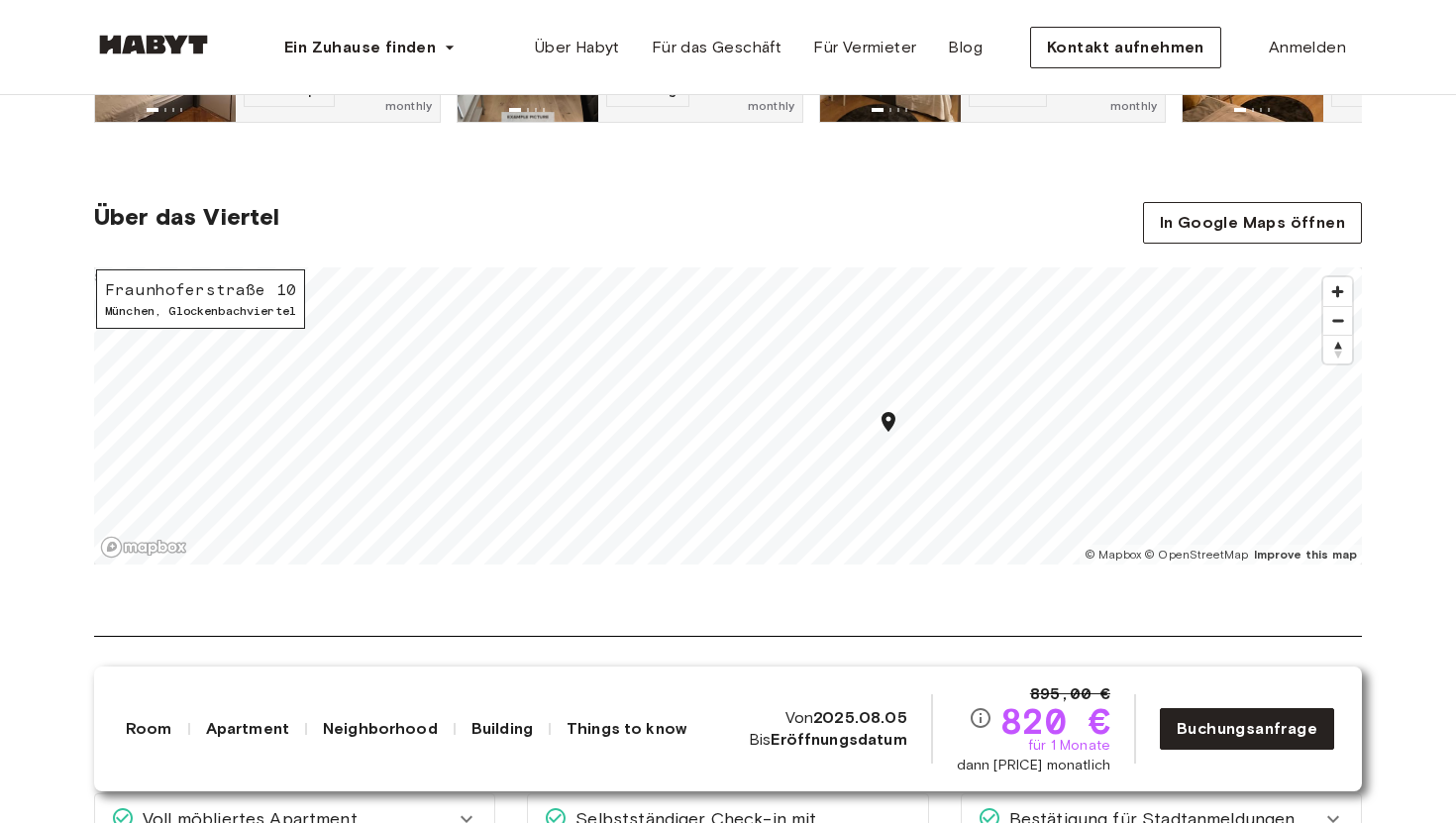 click on "Über das Viertel In Google Maps öffnen Fraunhoferstraße 10 München ,   Glockenbachviertel © Mapbox   © OpenStreetMap   Improve this map $" at bounding box center (728, 419) 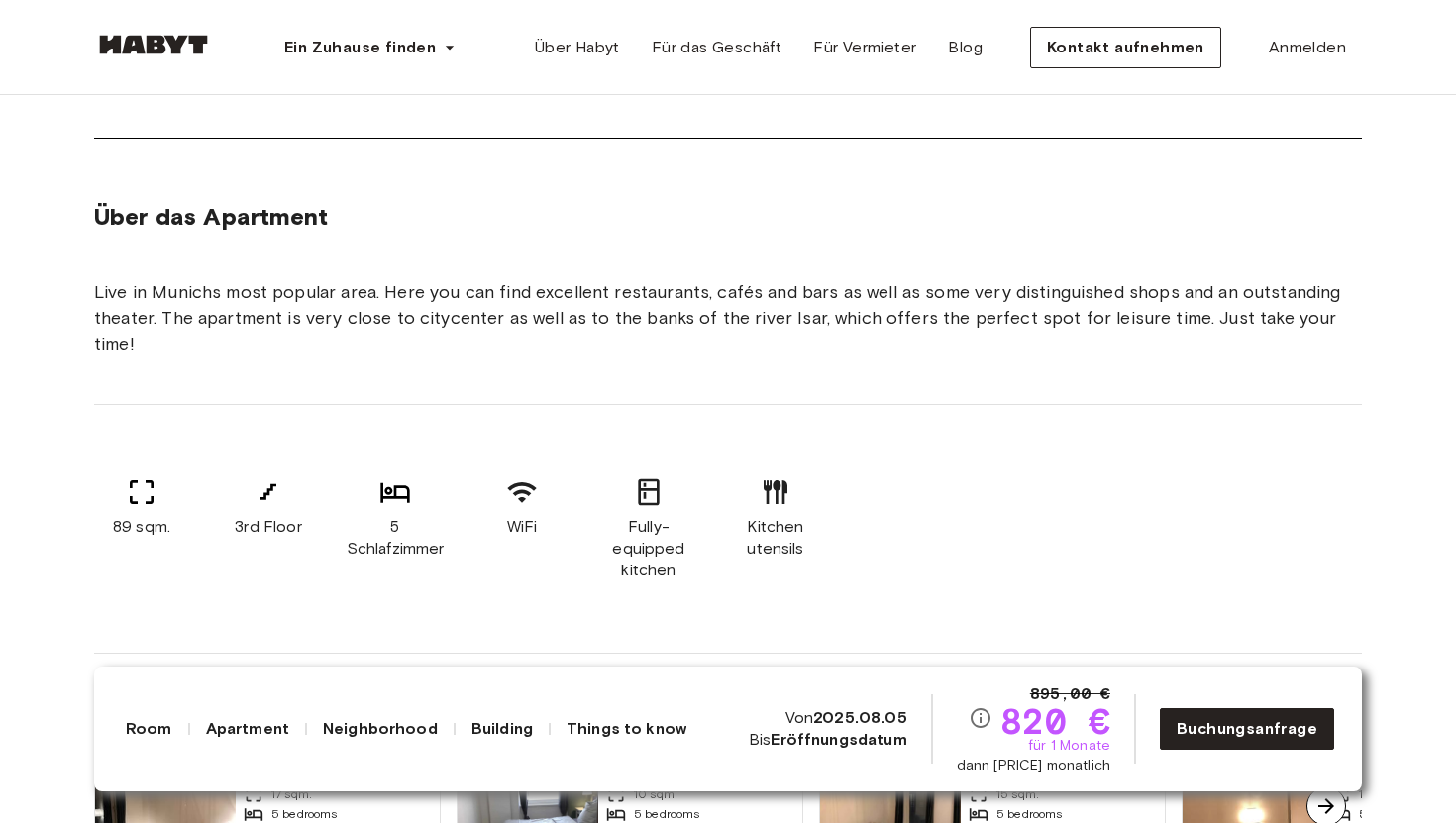 scroll, scrollTop: 912, scrollLeft: 0, axis: vertical 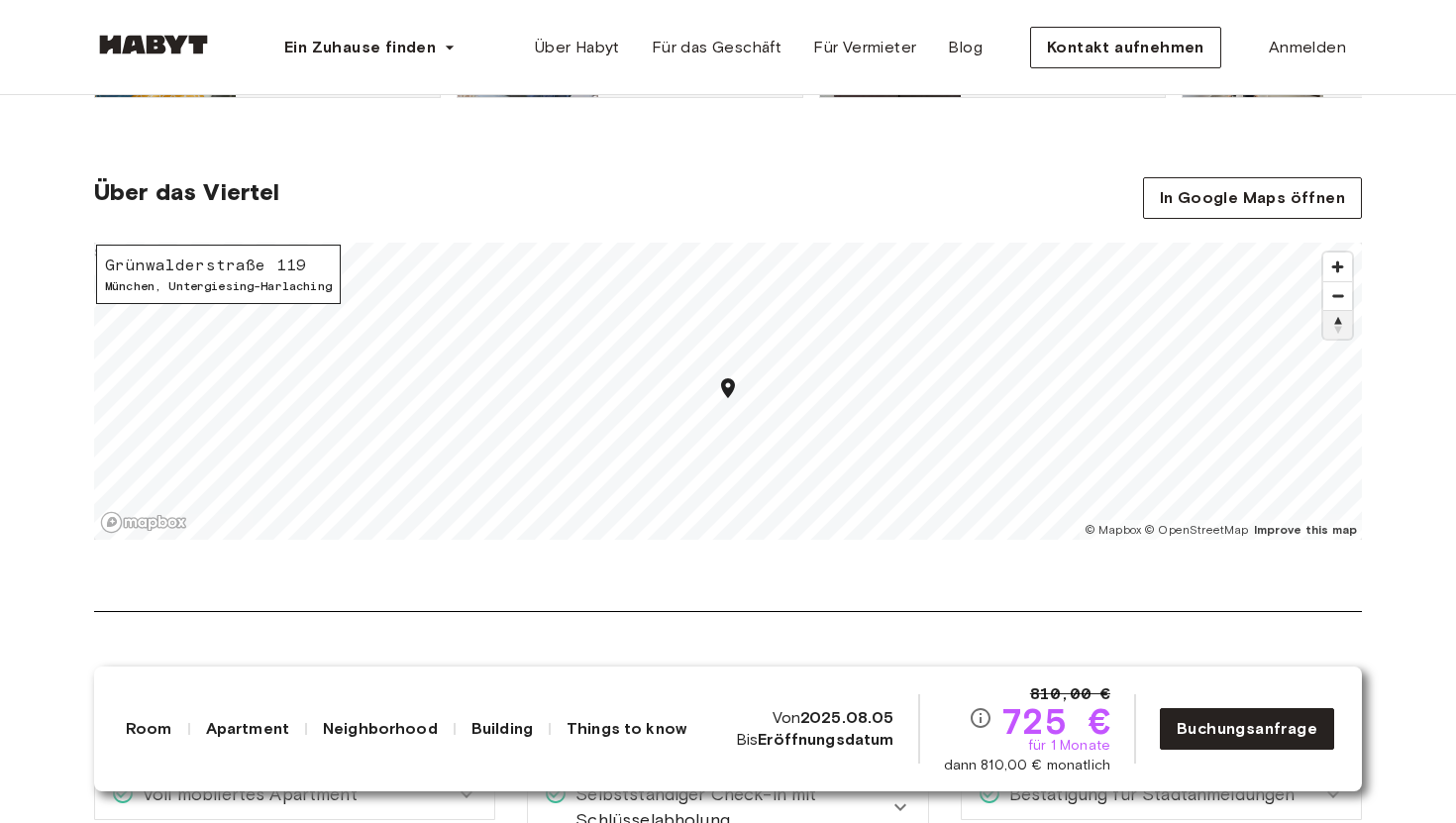 click at bounding box center (1337, 325) 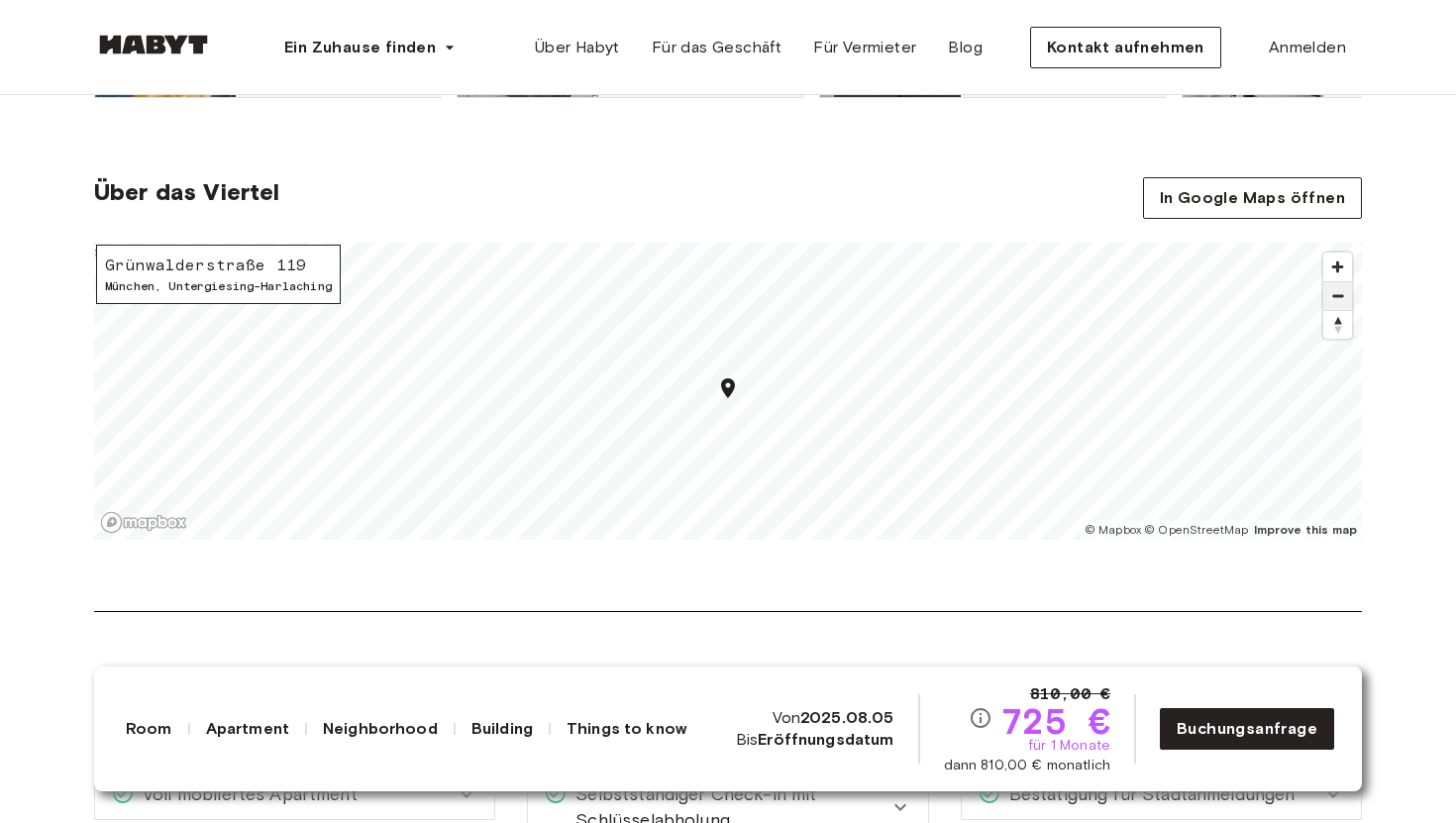 click at bounding box center (1337, 296) 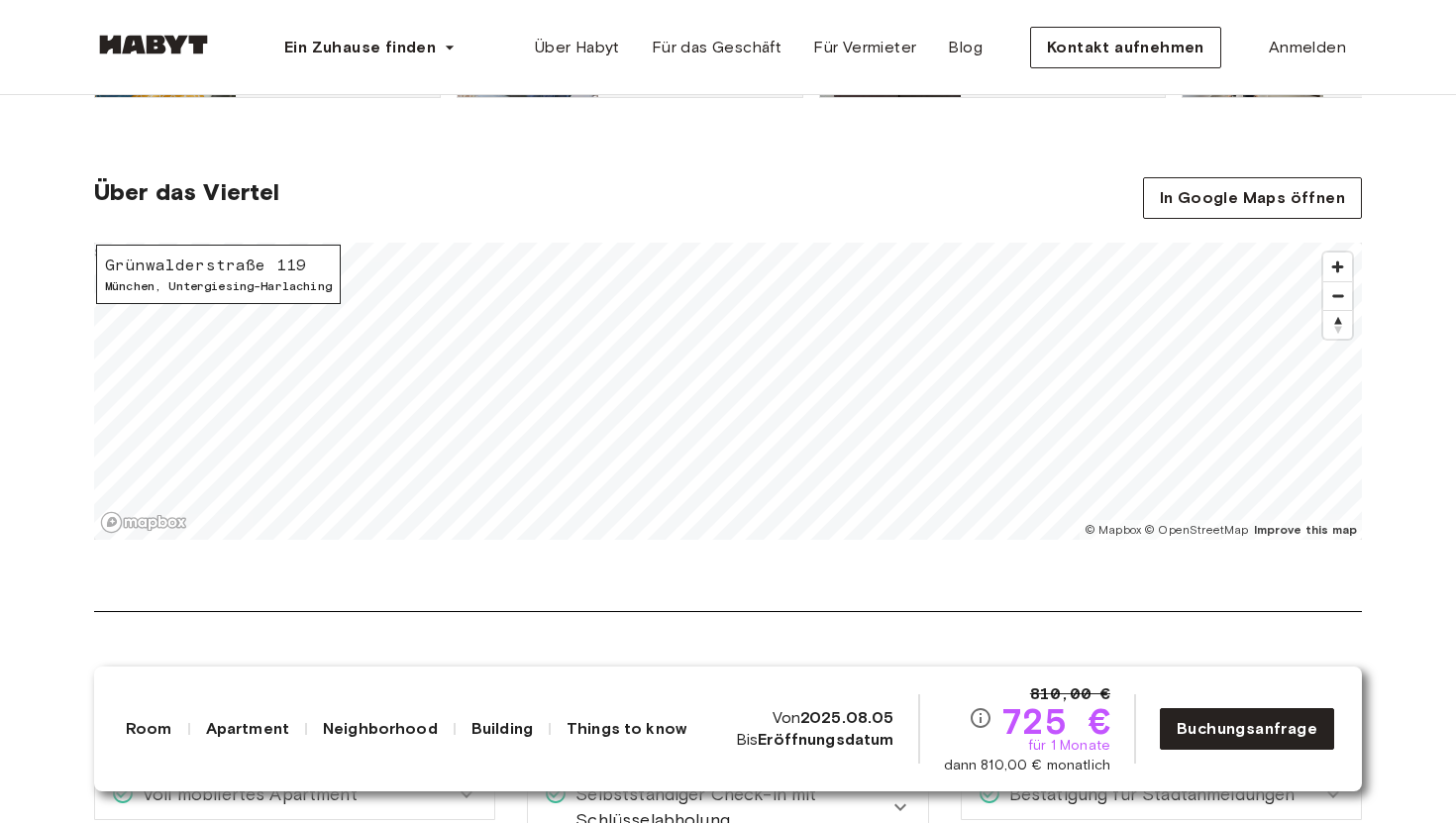 click on "Über das Viertel In Google Maps öffnen Grünwalderstraße 119 München ,   Untergiesing-Harlaching © Mapbox   © OpenStreetMap   Improve this map $" at bounding box center [728, 394] 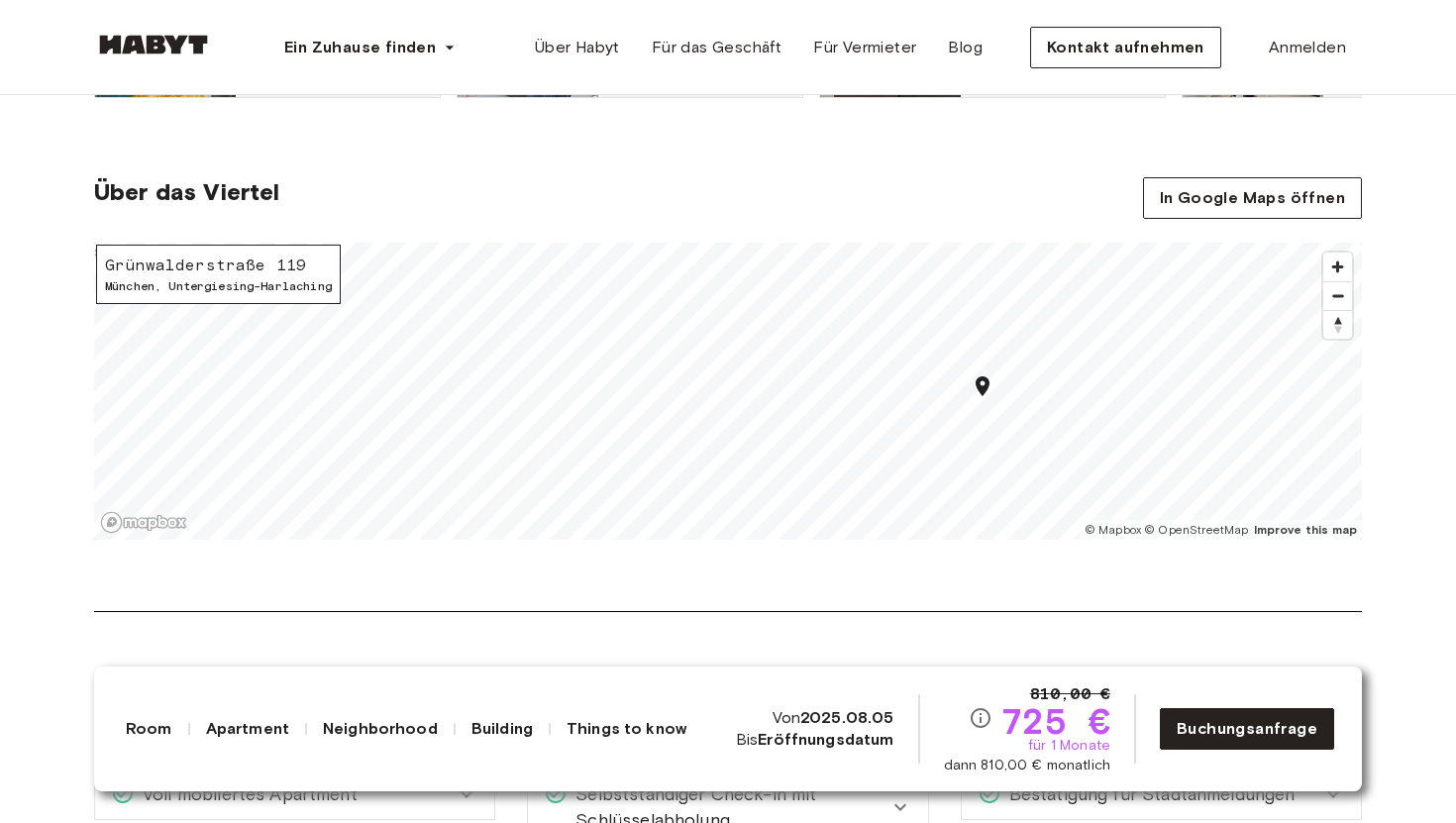 click on "Europe München Privatzimmer Privatzimmer Grünwalderstraße 119 Verfügbar ab  05. Aug. 810,00 € 725 € für 1 Monate dann 810,00 € monatlich Buchung anfragen Show all photos Über das Zimmer Ref.-Nr.:   DE-02-011-001-01HF 10 sqm. Wardrobe Desk and chair Über das Apartment Live just a few steps away from the famous Flaucher-Park and the Hellabrunner-zoo, where you can have a nice walk or just relax. The surrounding offers many options to spend your time off. Just take your time! The apartment offers a nice atmosphere, from the big dining zone to the modern furniture in all rooms. 87 sqm. 3rd Floor 5 Schlafzimmer WiFi Fully-equipped kitchen Kitchen utensils Alle Zimmer in diesem Apartment Grünwalderstraße 119 10 sqm. 5 bedrooms 3rd Floor Ab  05. Aug. 725 € monthly Grünwalderstraße 119 15 sqm. 5 bedrooms 3rd Floor Ab  04. Sept. 760 € monthly Grünwalderstraße 119 12 sqm. 5 bedrooms 3rd Floor Ab  01. Jan. 820 € monthly Grünwalderstraße 119 11 sqm. 5 bedrooms 3rd Floor Ab  04. Sept. Ab" at bounding box center (728, 998) 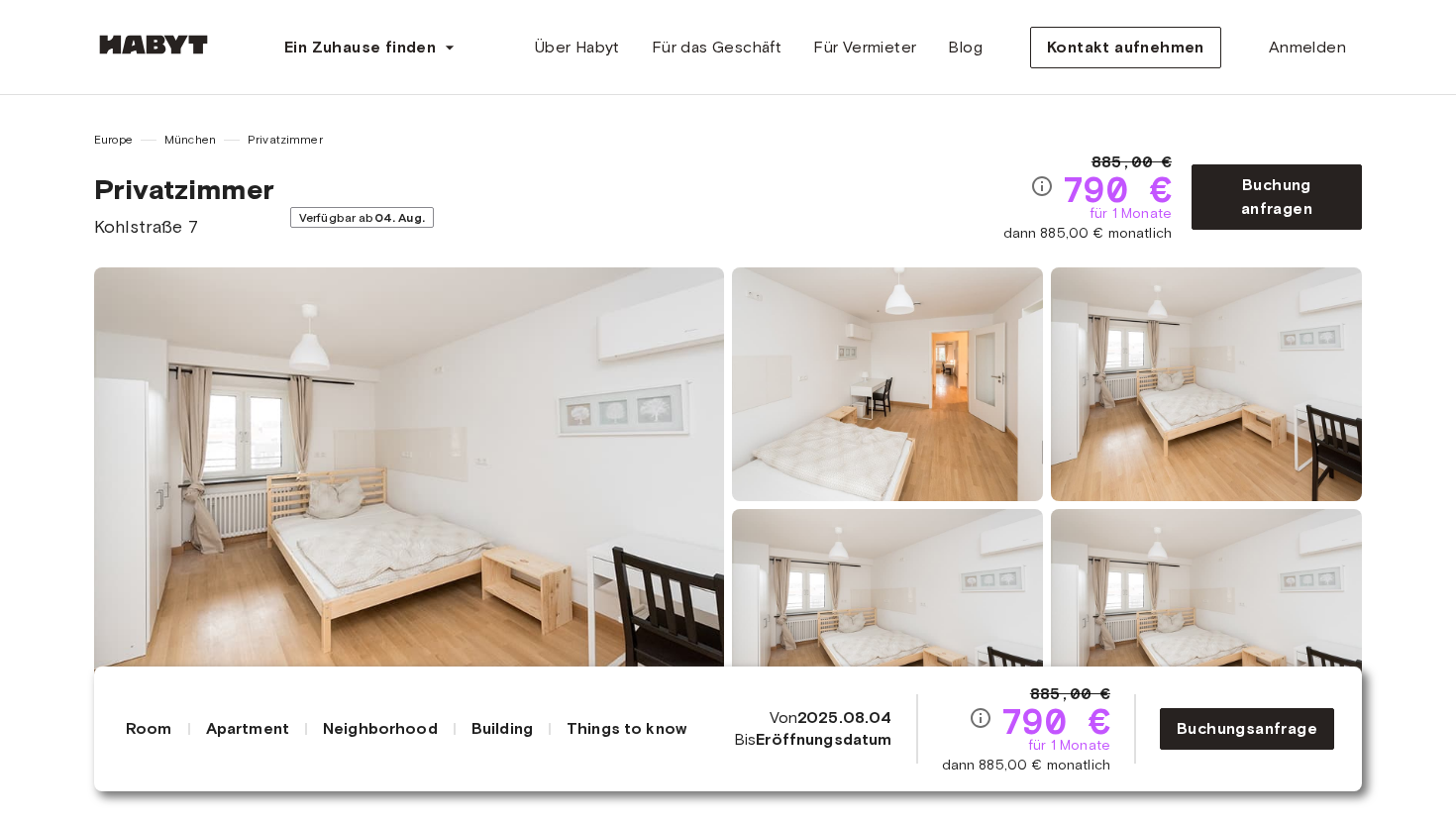 scroll, scrollTop: 0, scrollLeft: 0, axis: both 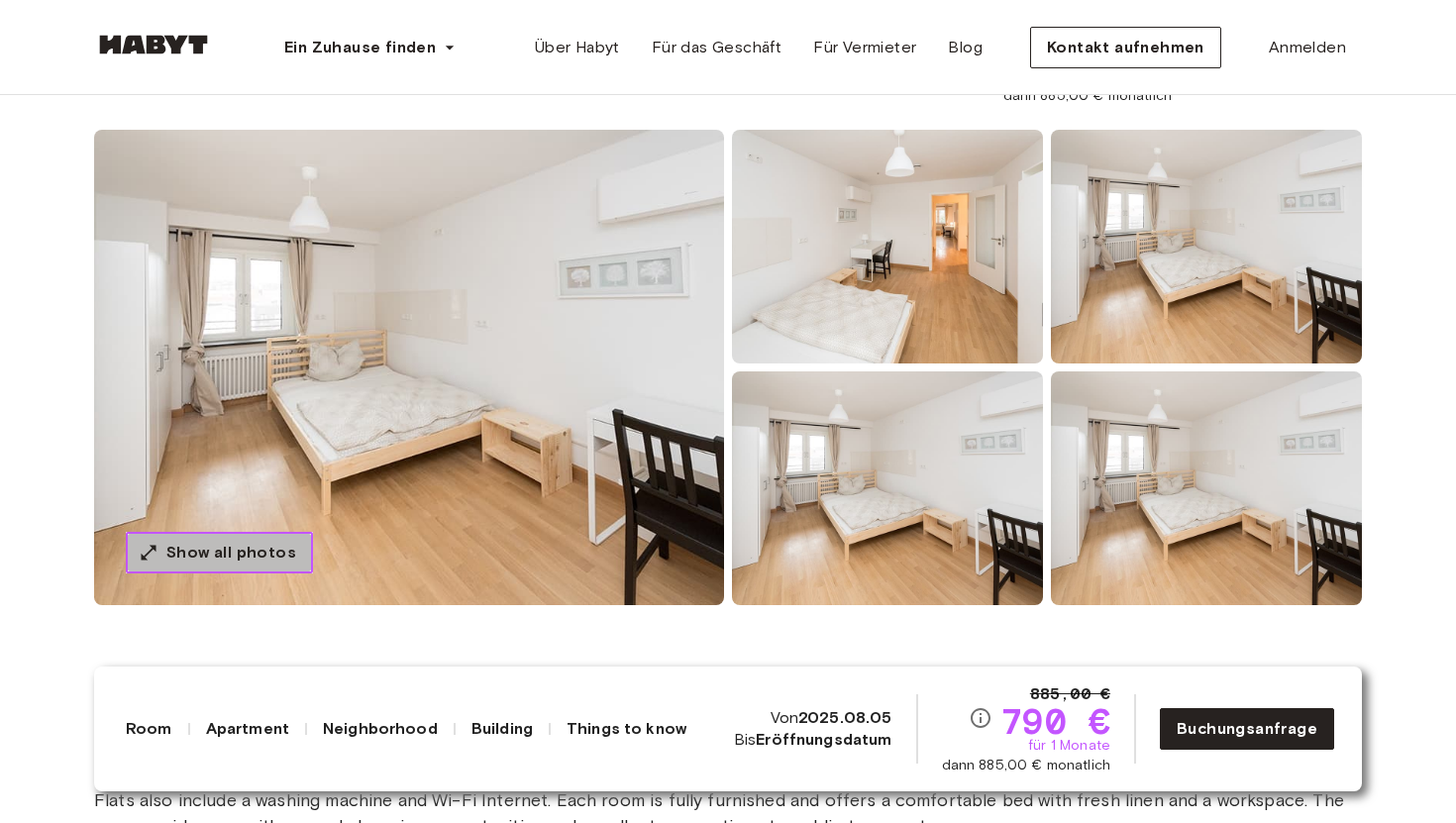 click on "Show all photos" at bounding box center (231, 553) 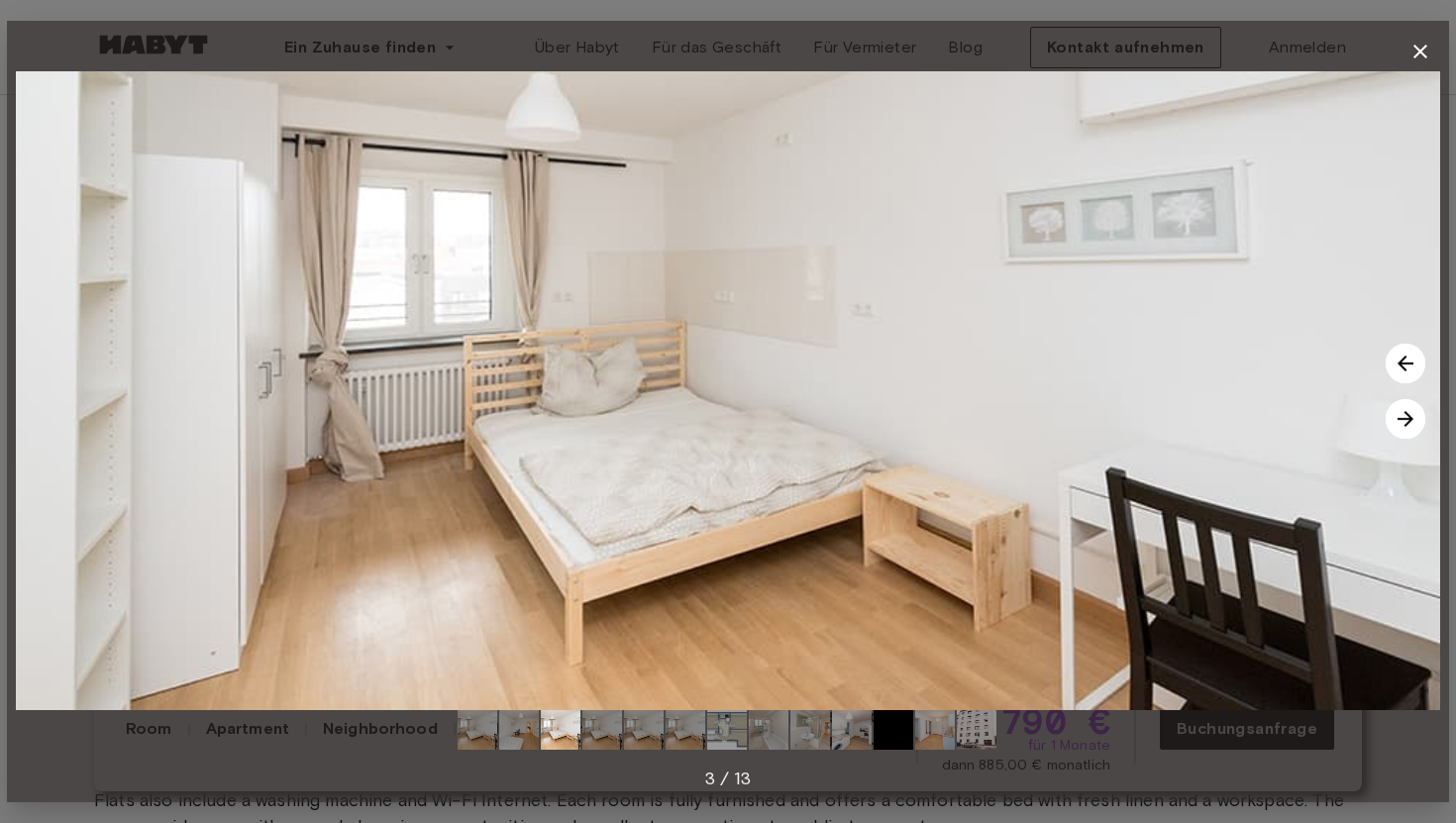 click at bounding box center (1420, 51) 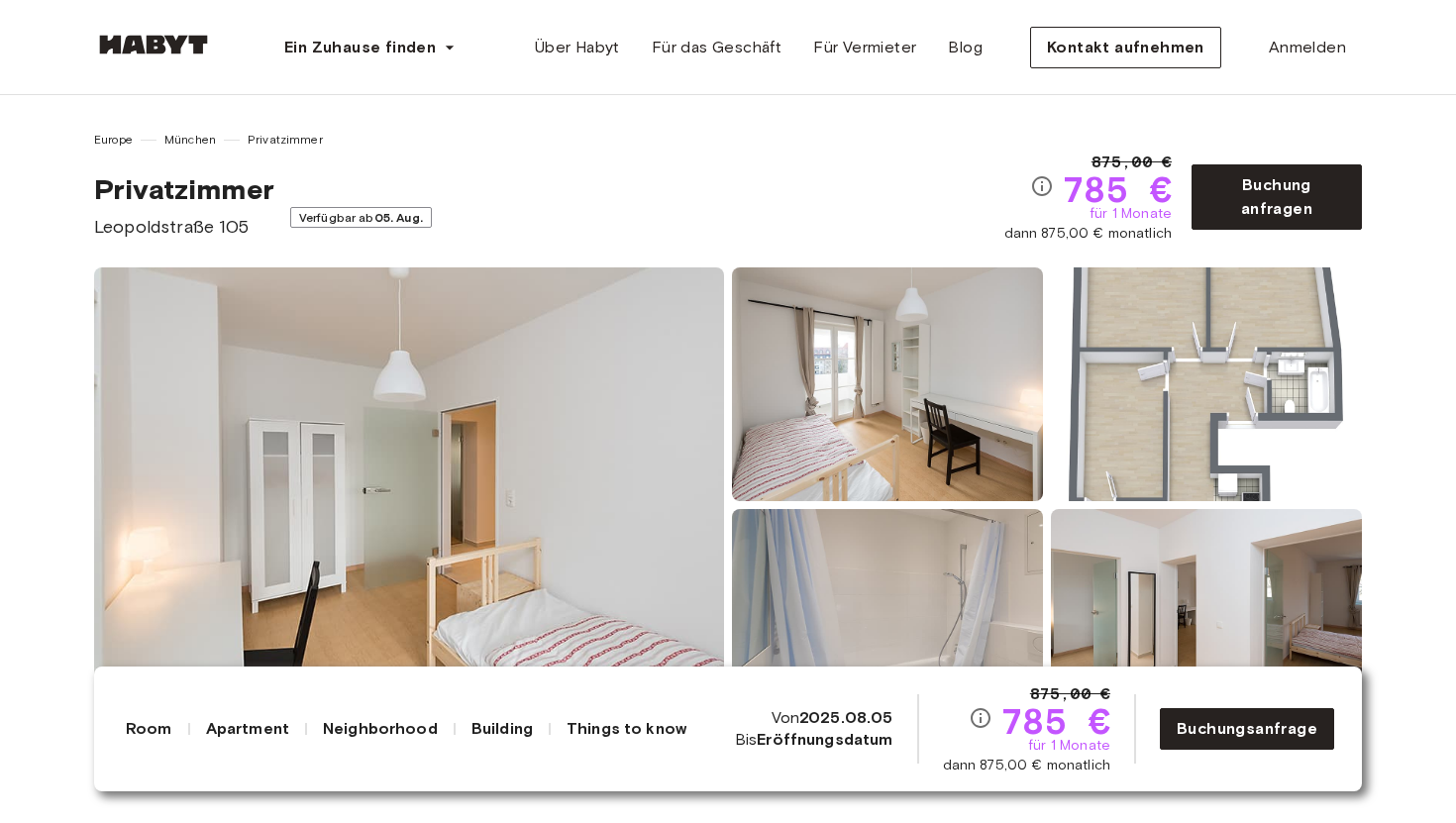 scroll, scrollTop: 0, scrollLeft: 0, axis: both 